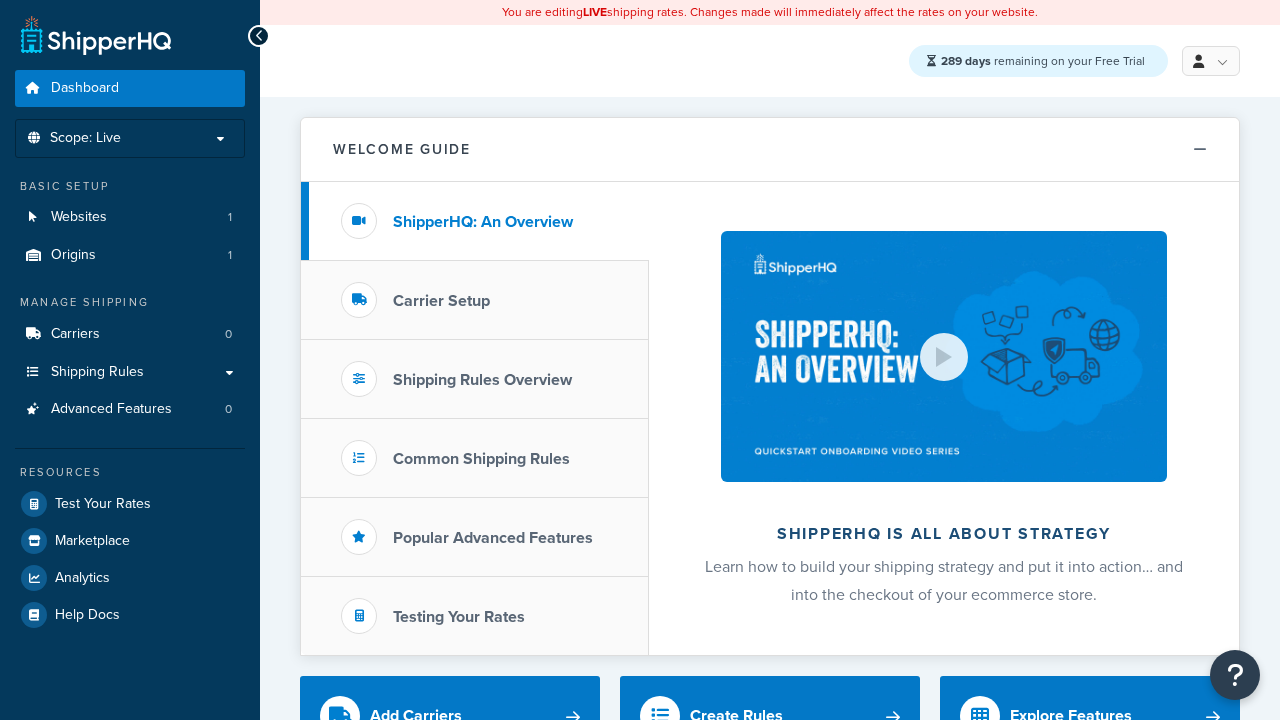 scroll, scrollTop: 0, scrollLeft: 0, axis: both 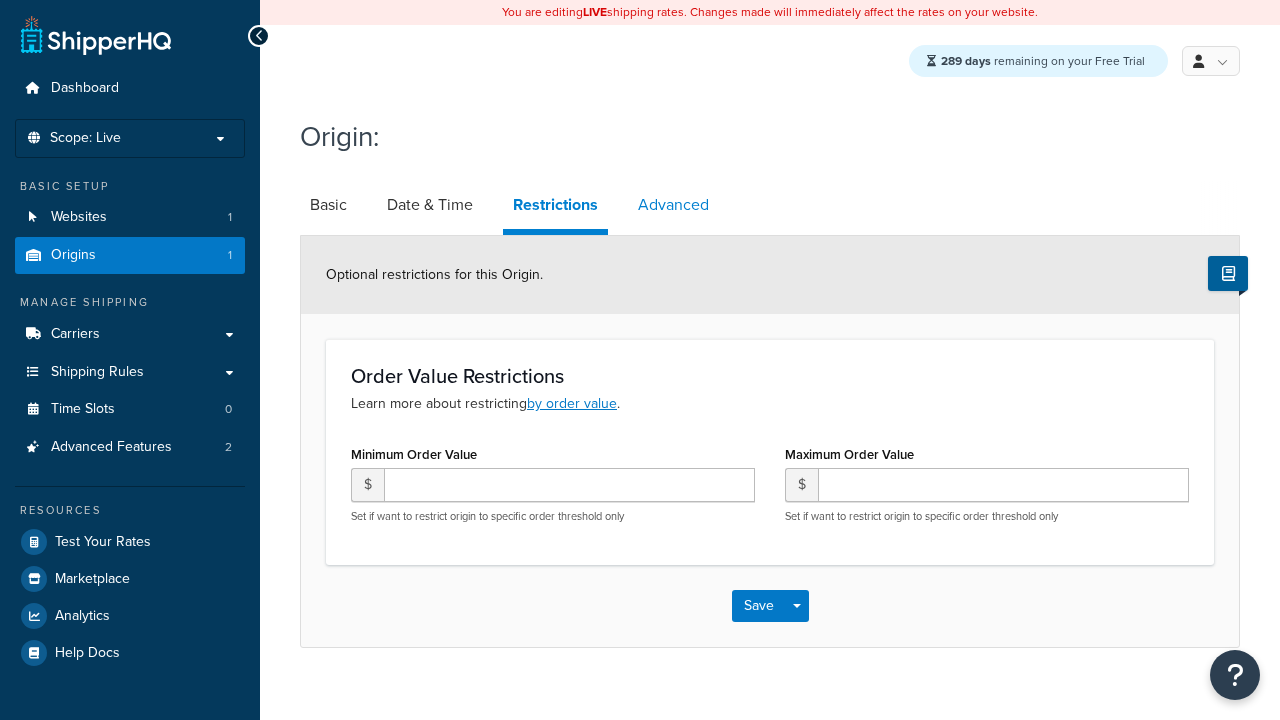 click on "Advanced" at bounding box center [673, 205] 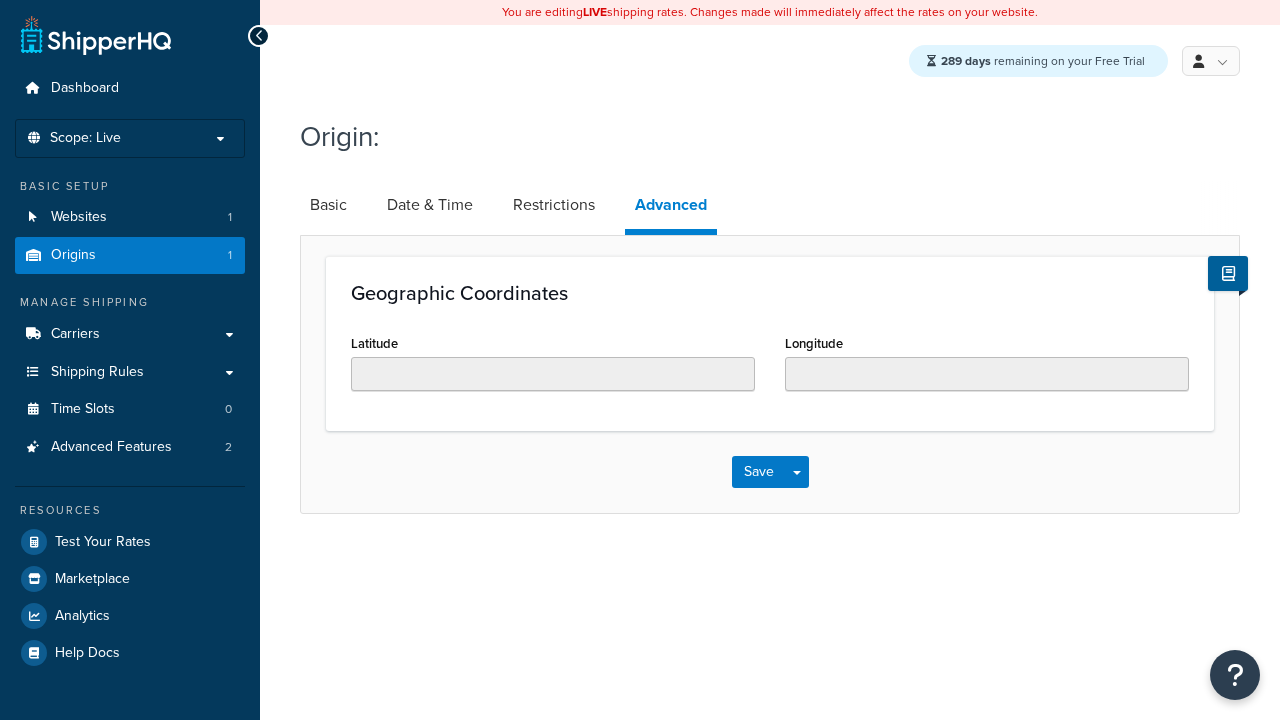scroll, scrollTop: 0, scrollLeft: 0, axis: both 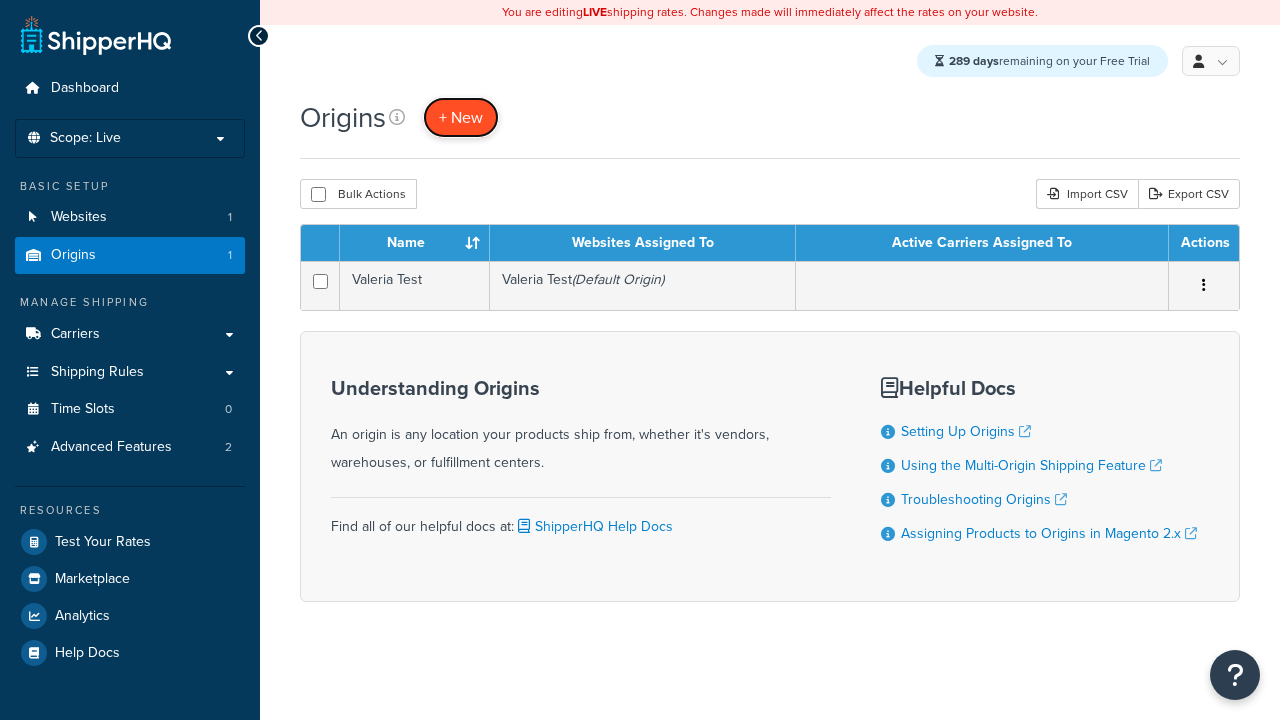 click on "+ New" at bounding box center (461, 117) 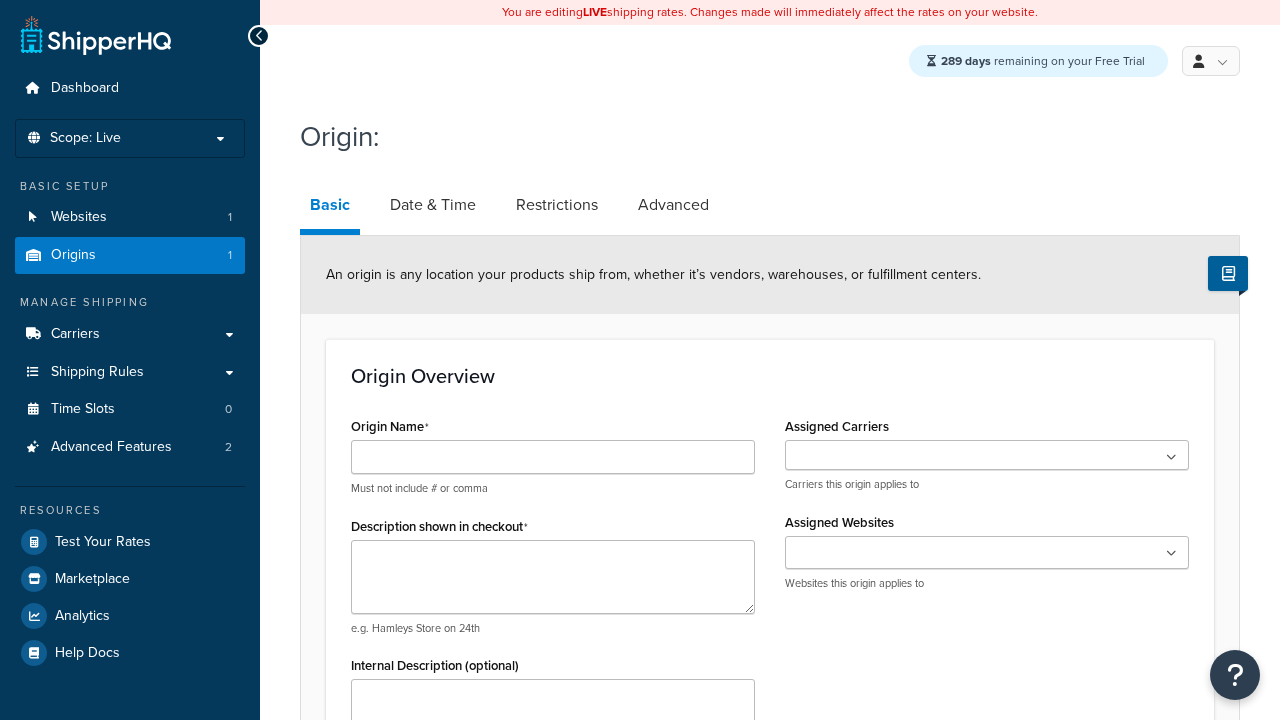 scroll, scrollTop: 0, scrollLeft: 0, axis: both 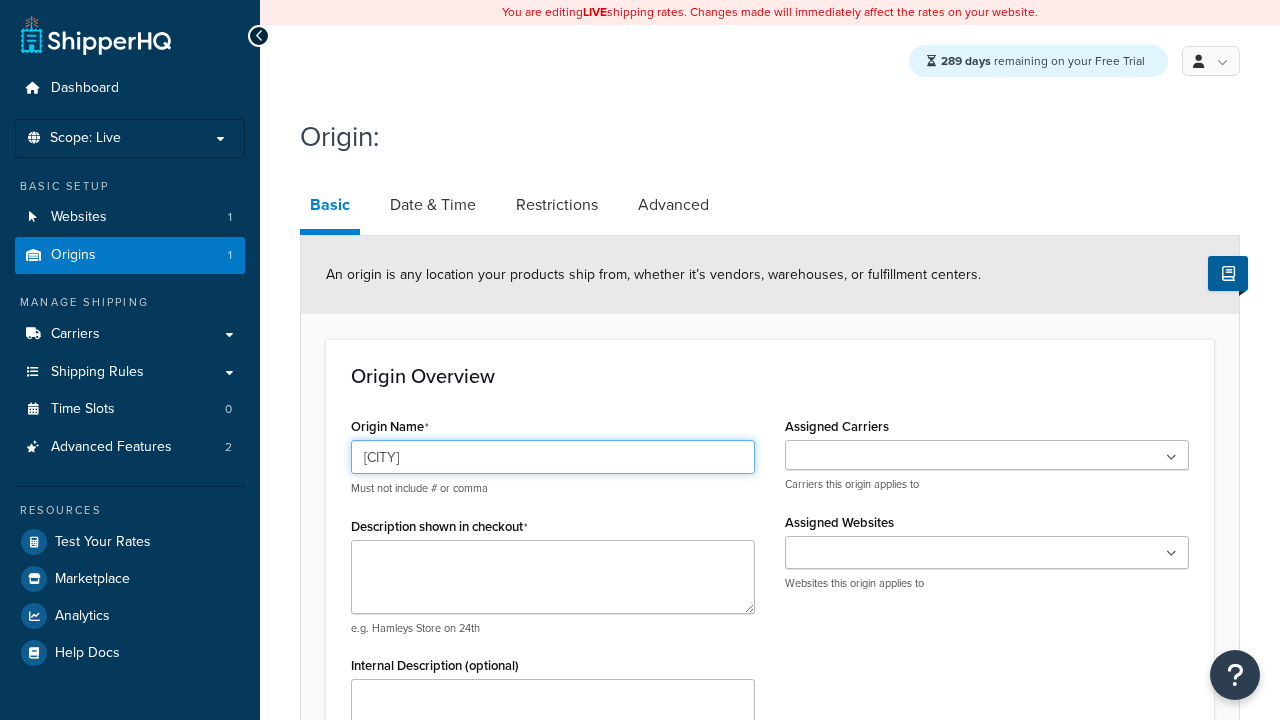 type on "Austin" 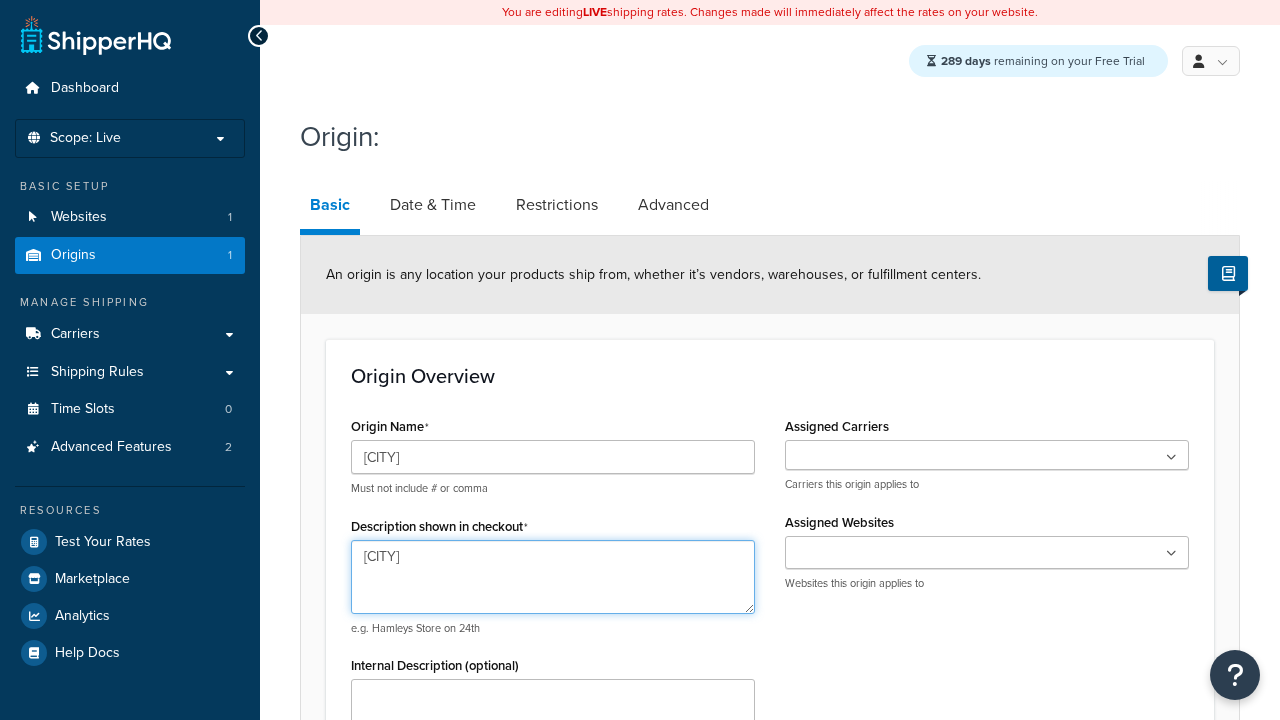 type on "Austin" 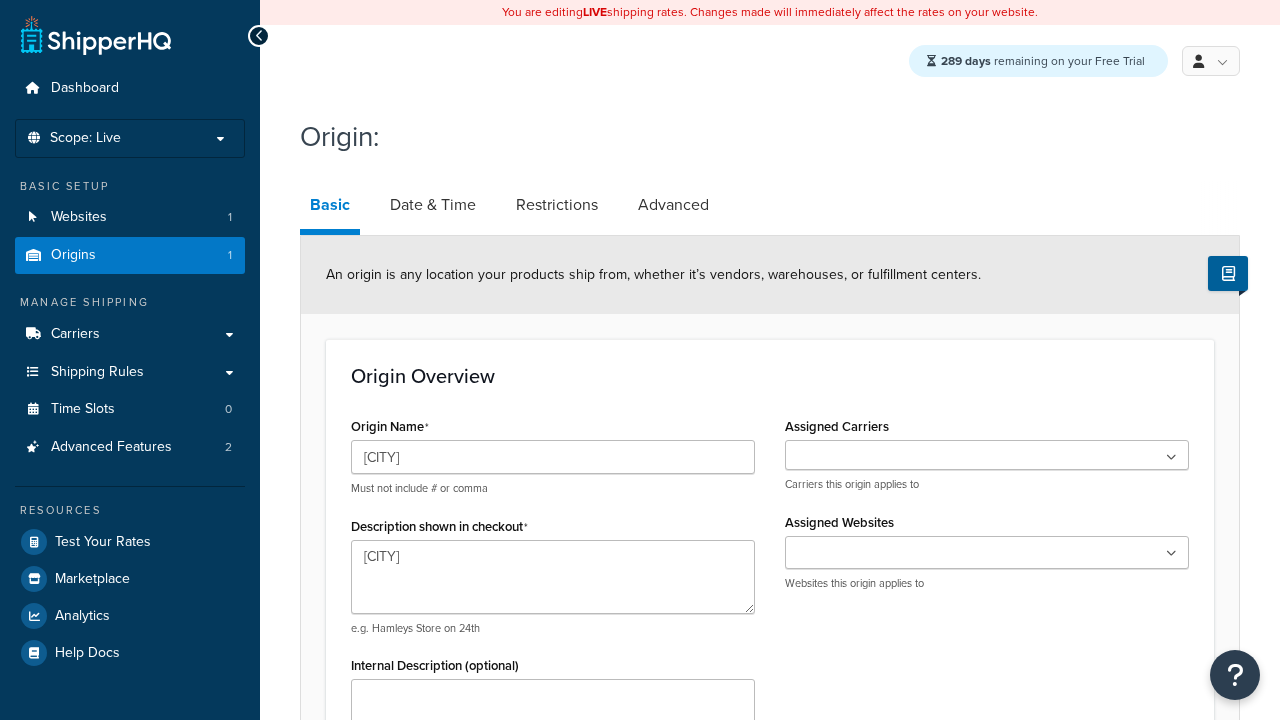 type on "Test Street" 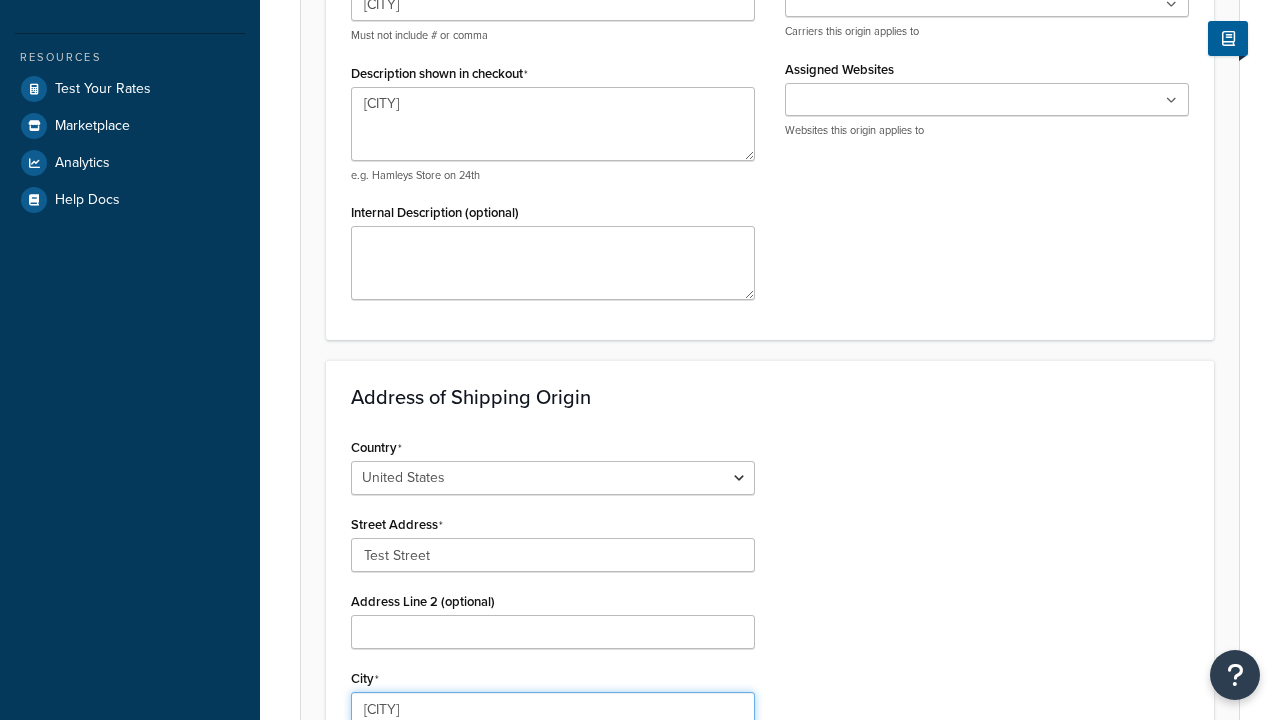 select on "43" 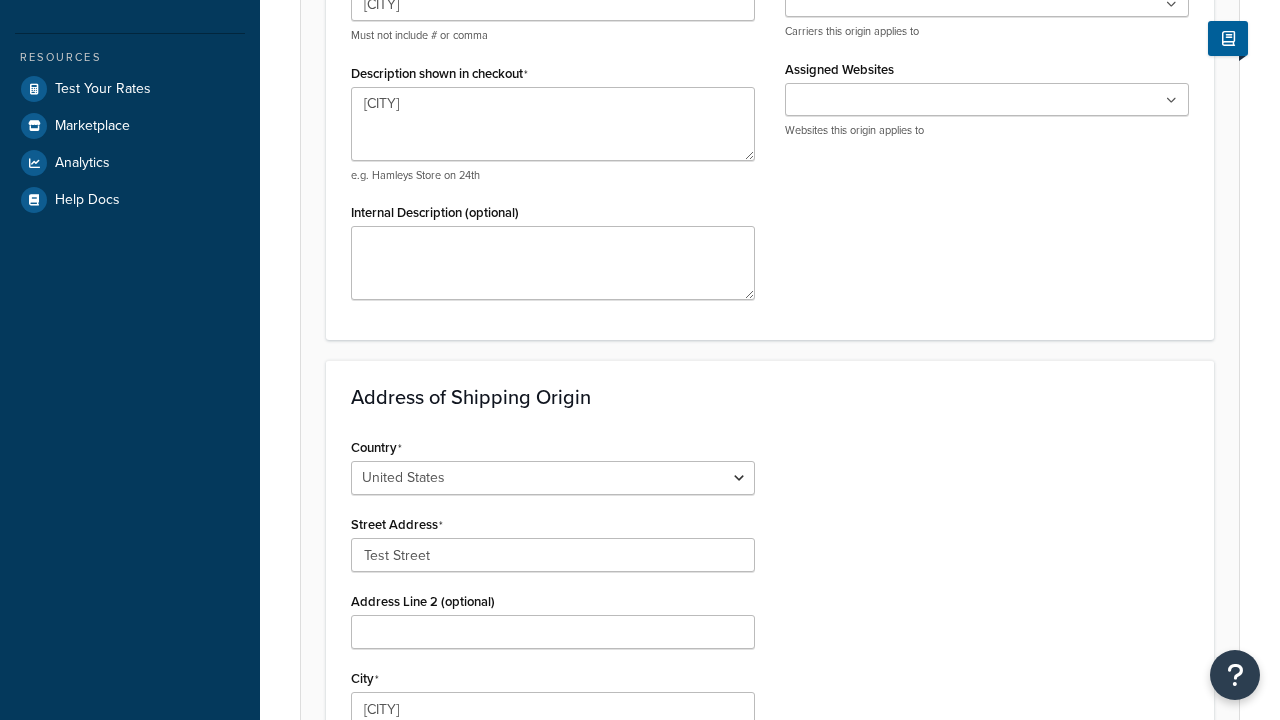 scroll, scrollTop: 0, scrollLeft: 0, axis: both 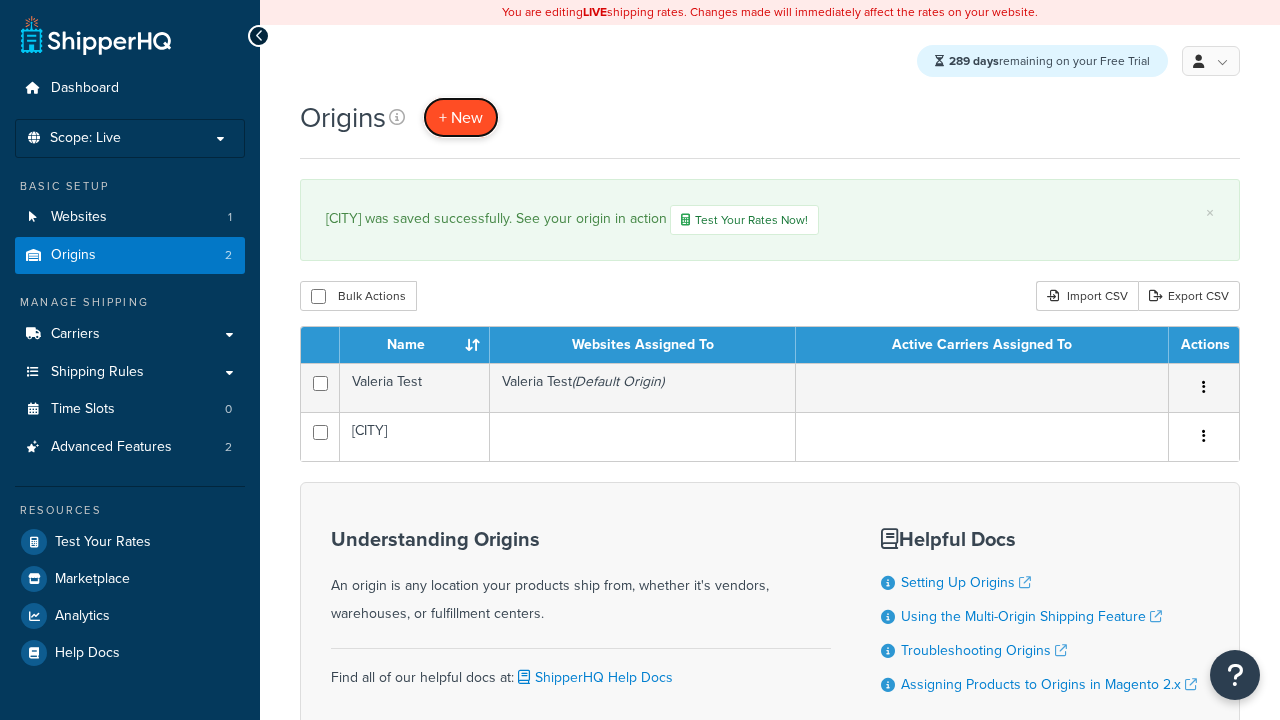 click on "+ New" at bounding box center [461, 117] 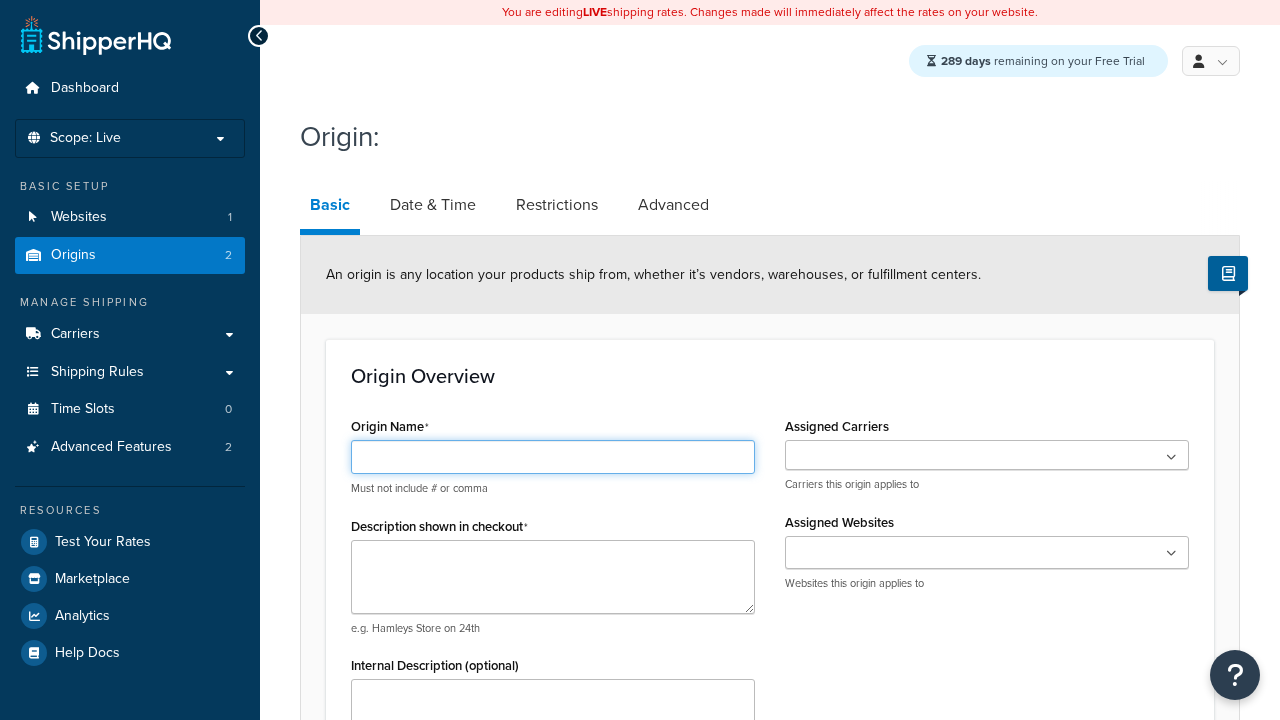 scroll, scrollTop: 0, scrollLeft: 0, axis: both 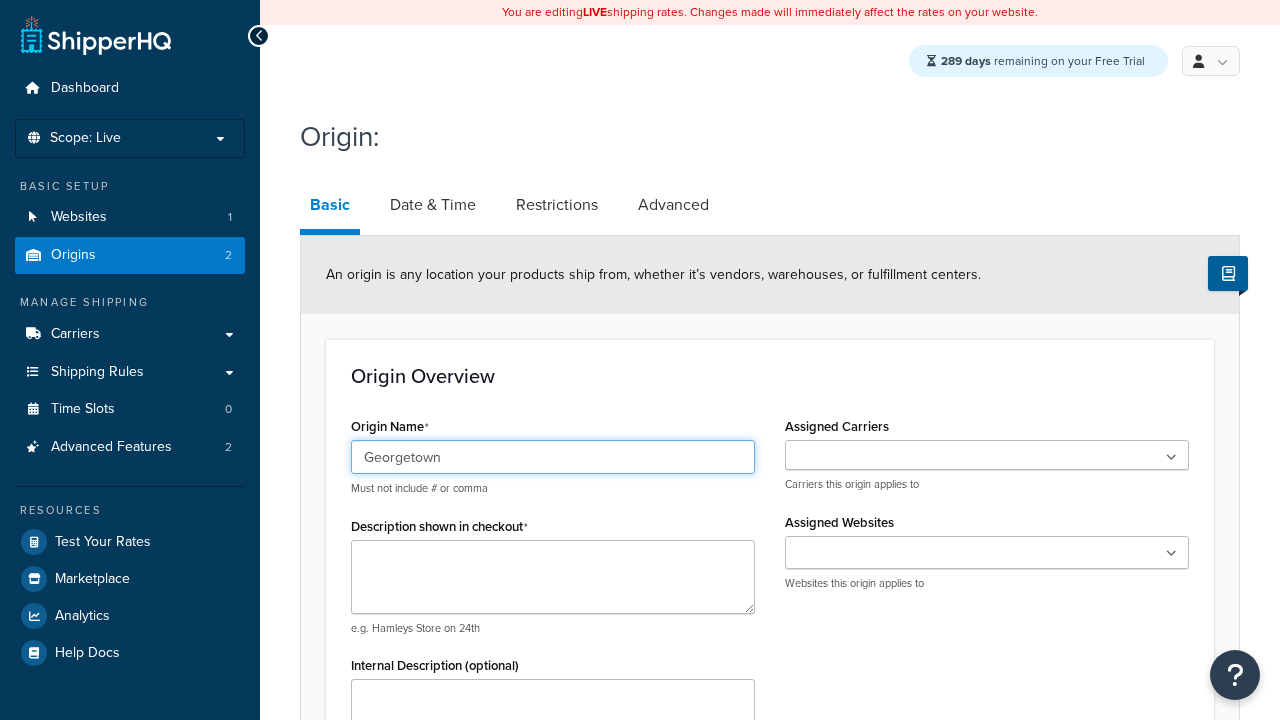type on "Georgetown" 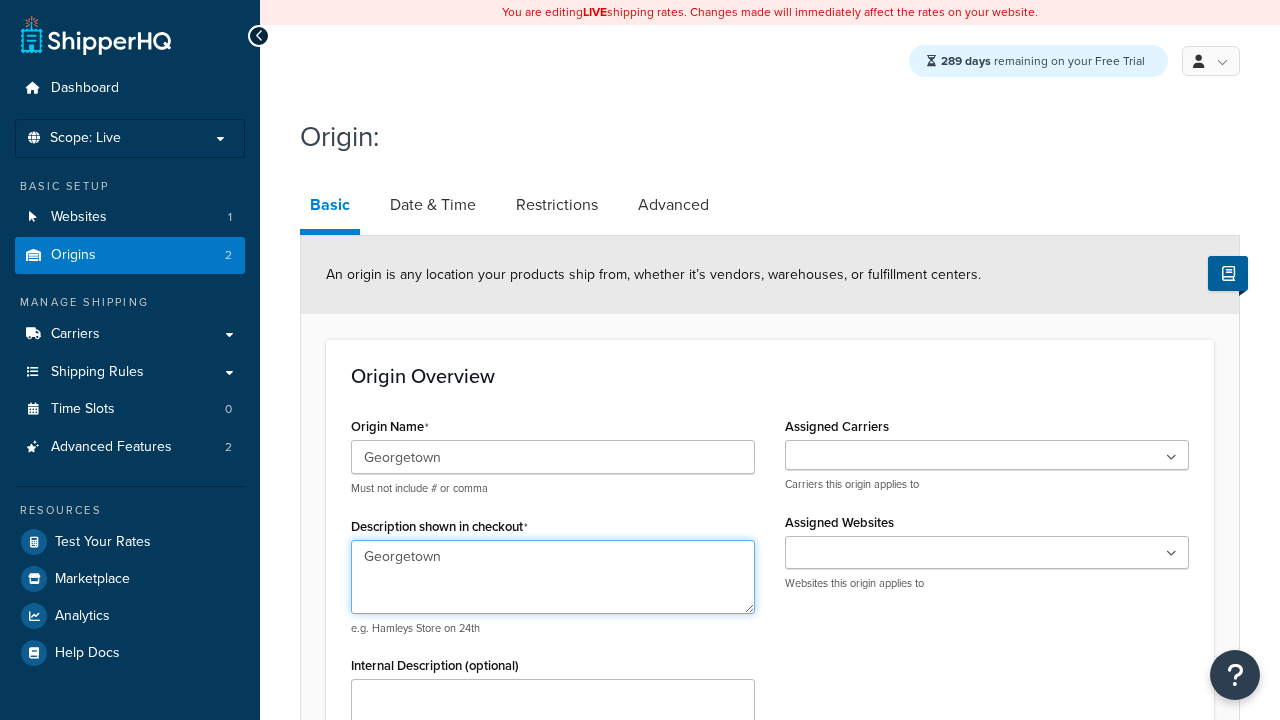 type on "Georgetown" 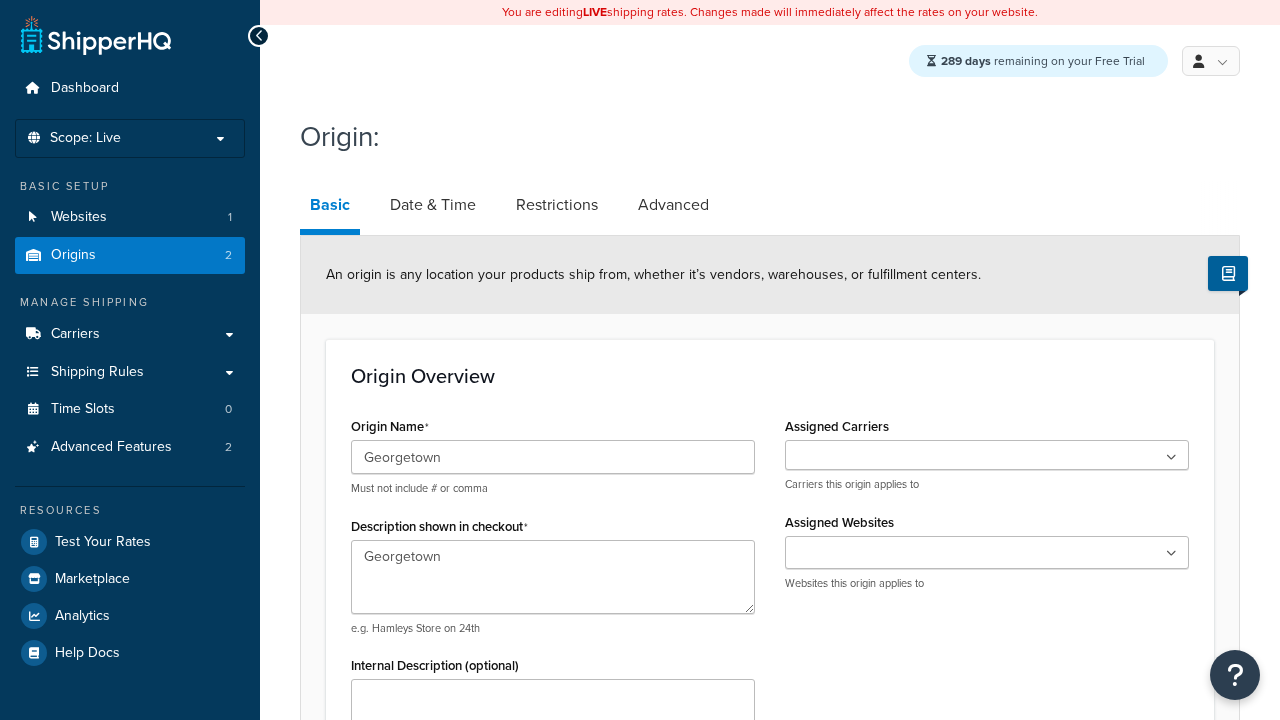 type on "Test Street" 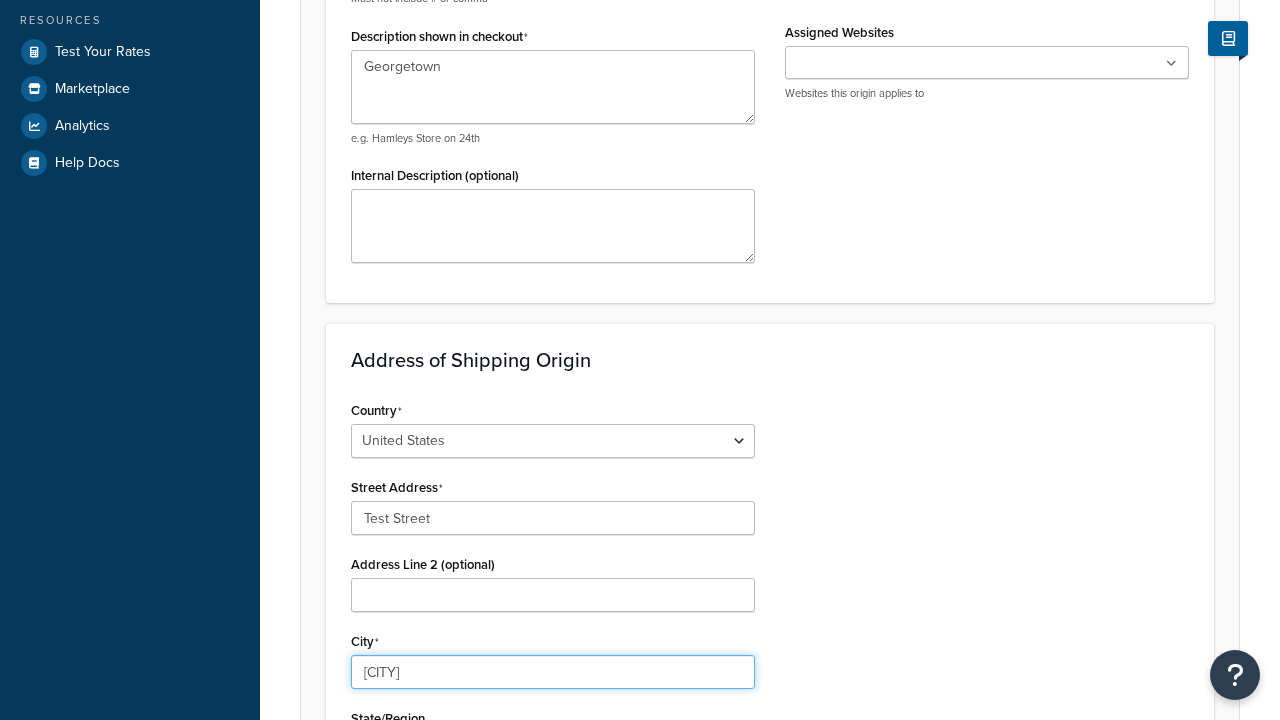 select on "43" 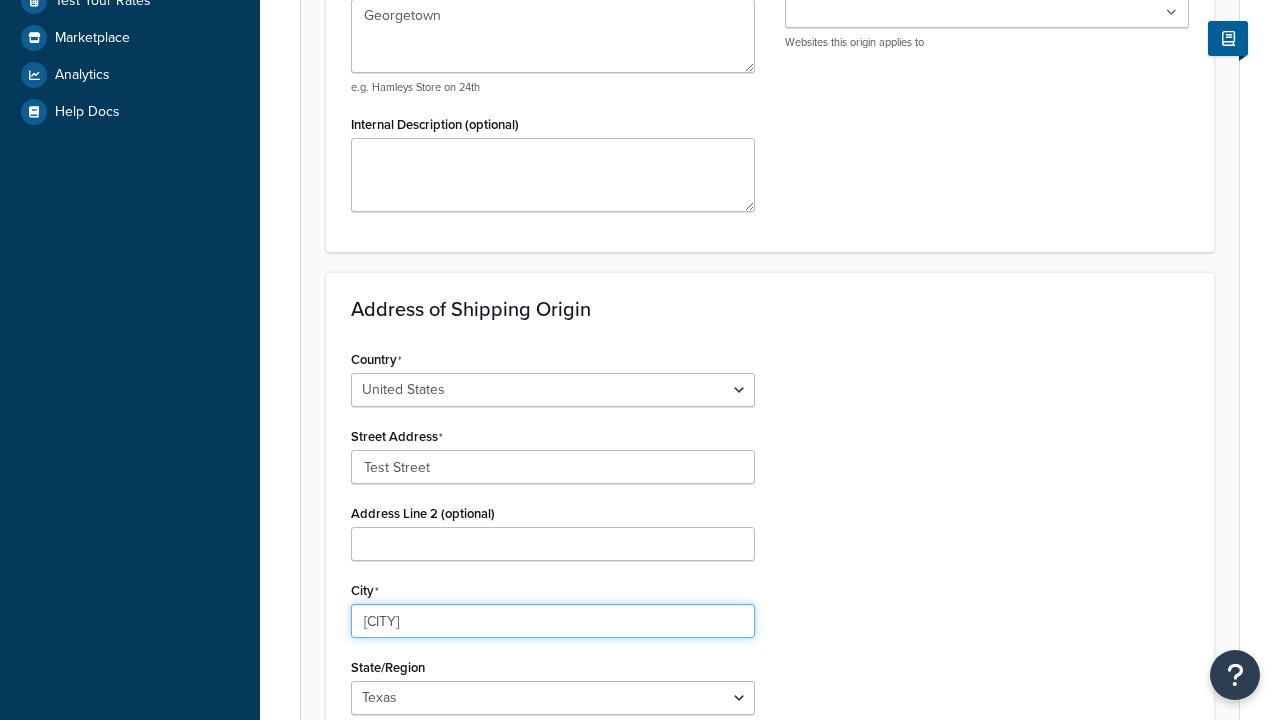 scroll, scrollTop: 0, scrollLeft: 0, axis: both 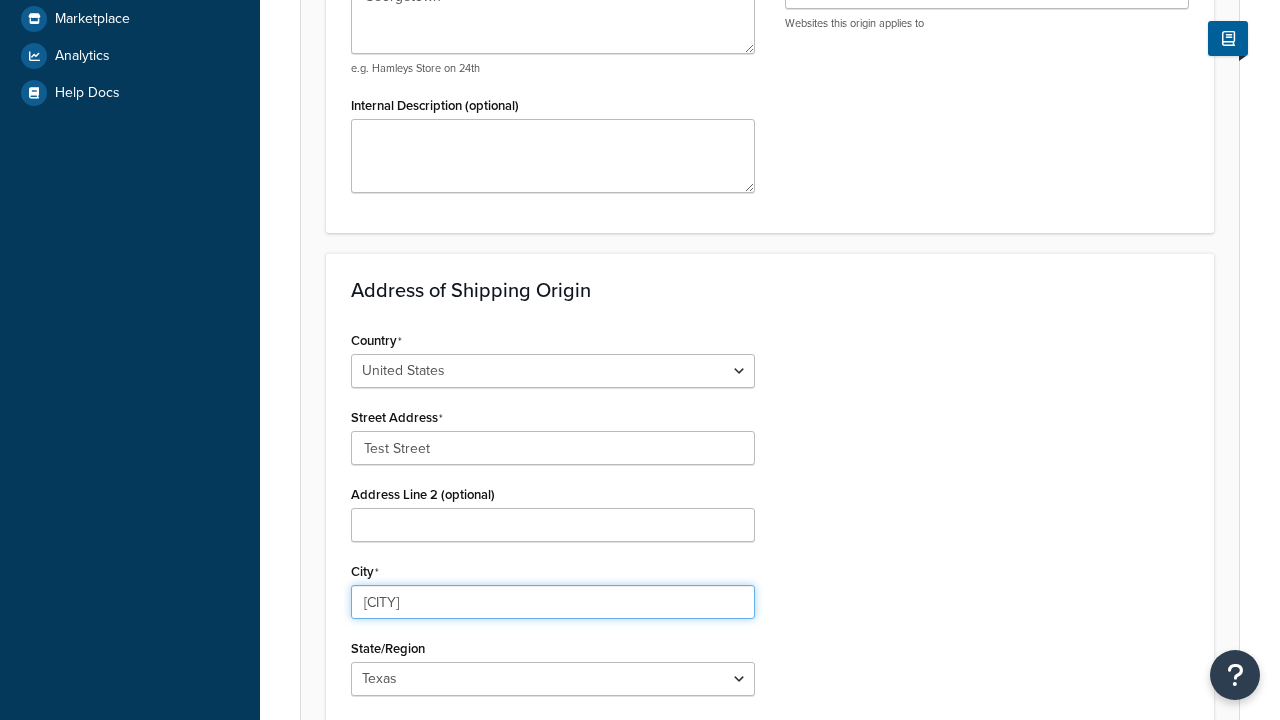 type on "Austin" 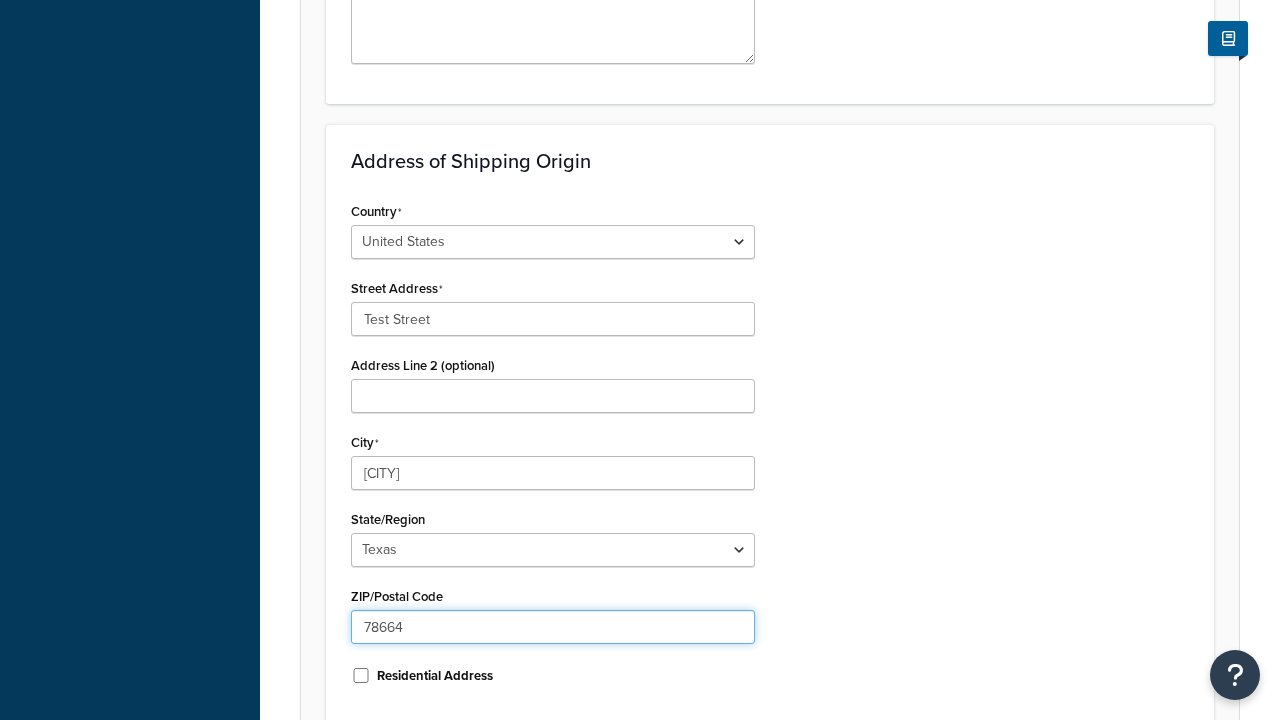 type on "78664" 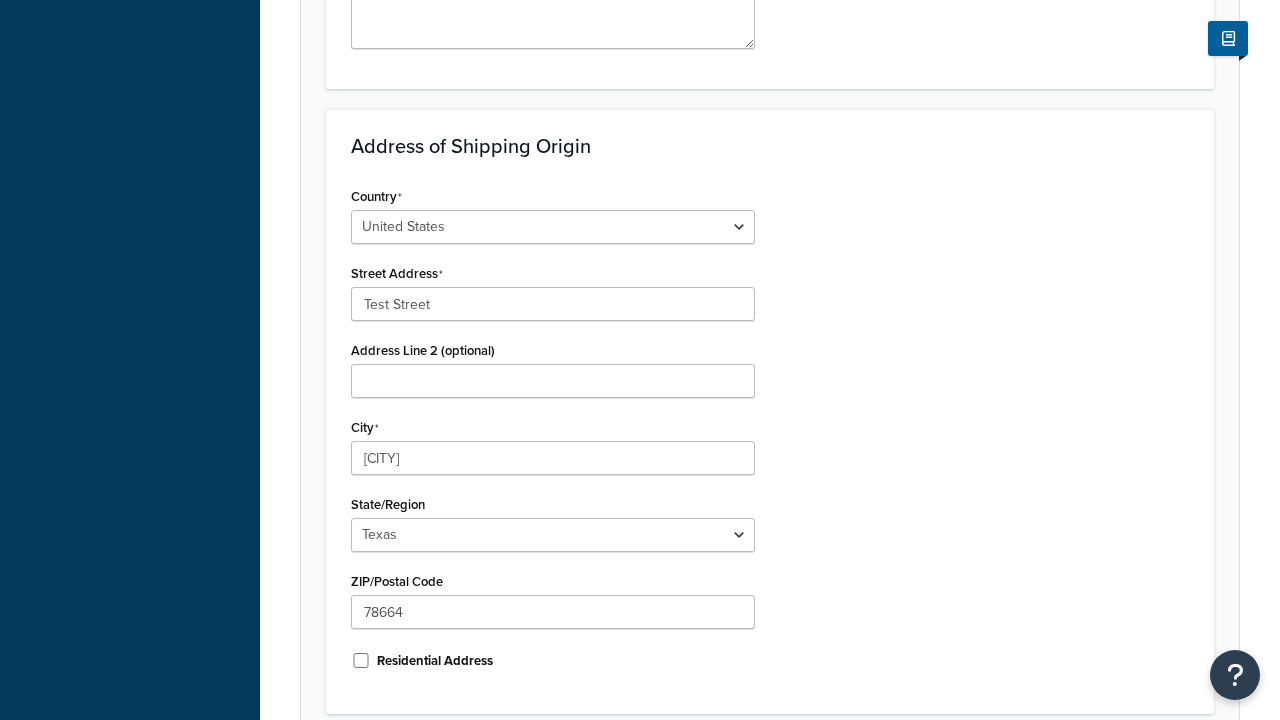 click on "Save" at bounding box center (759, 755) 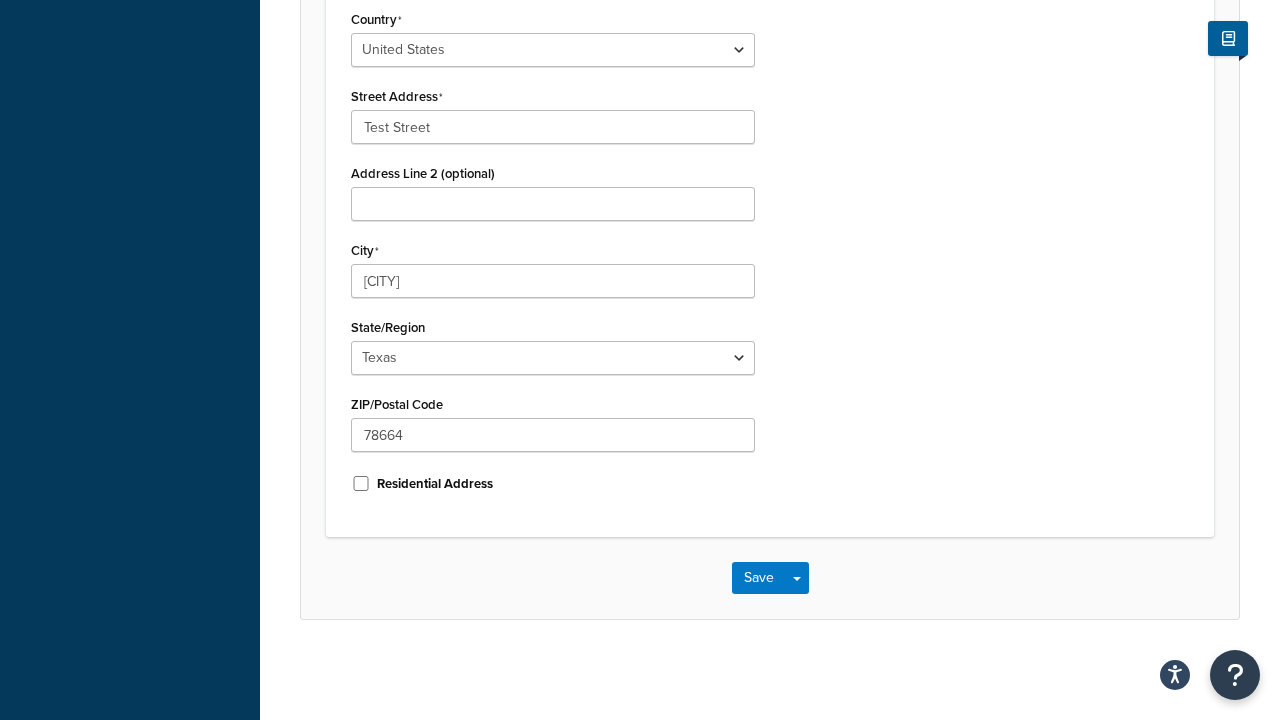 scroll, scrollTop: 0, scrollLeft: 0, axis: both 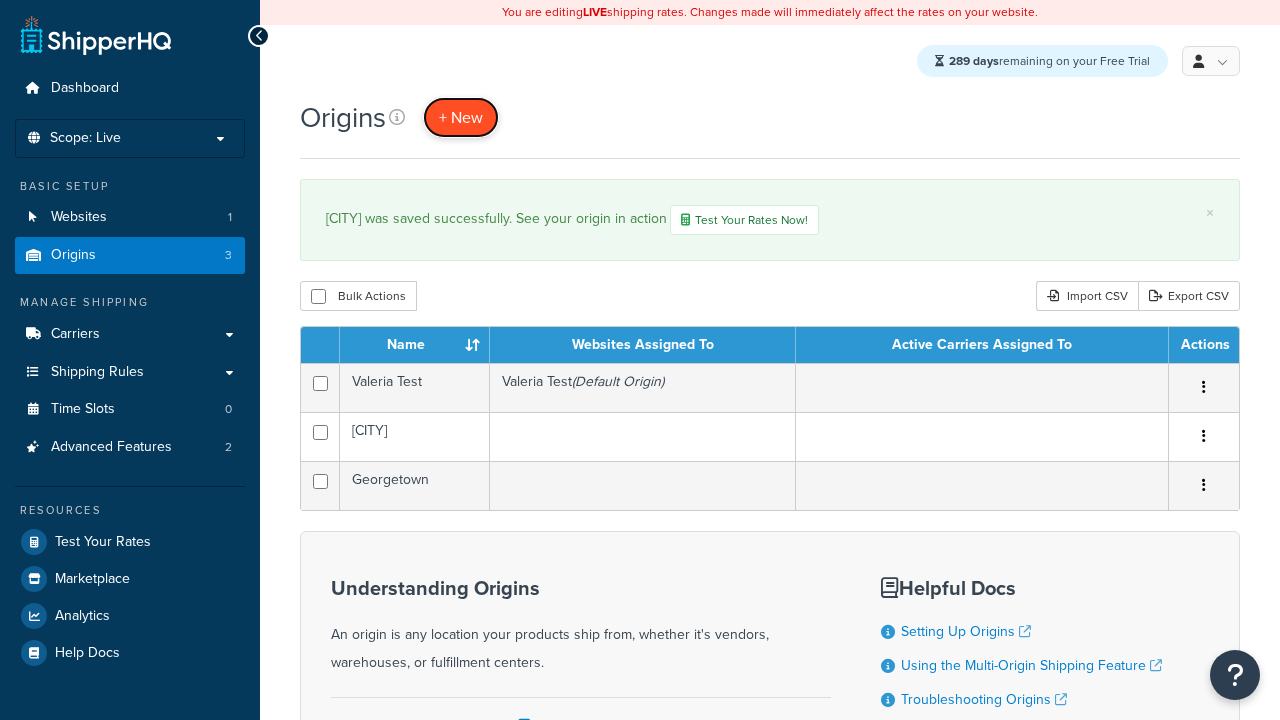 click on "+ New" at bounding box center (461, 117) 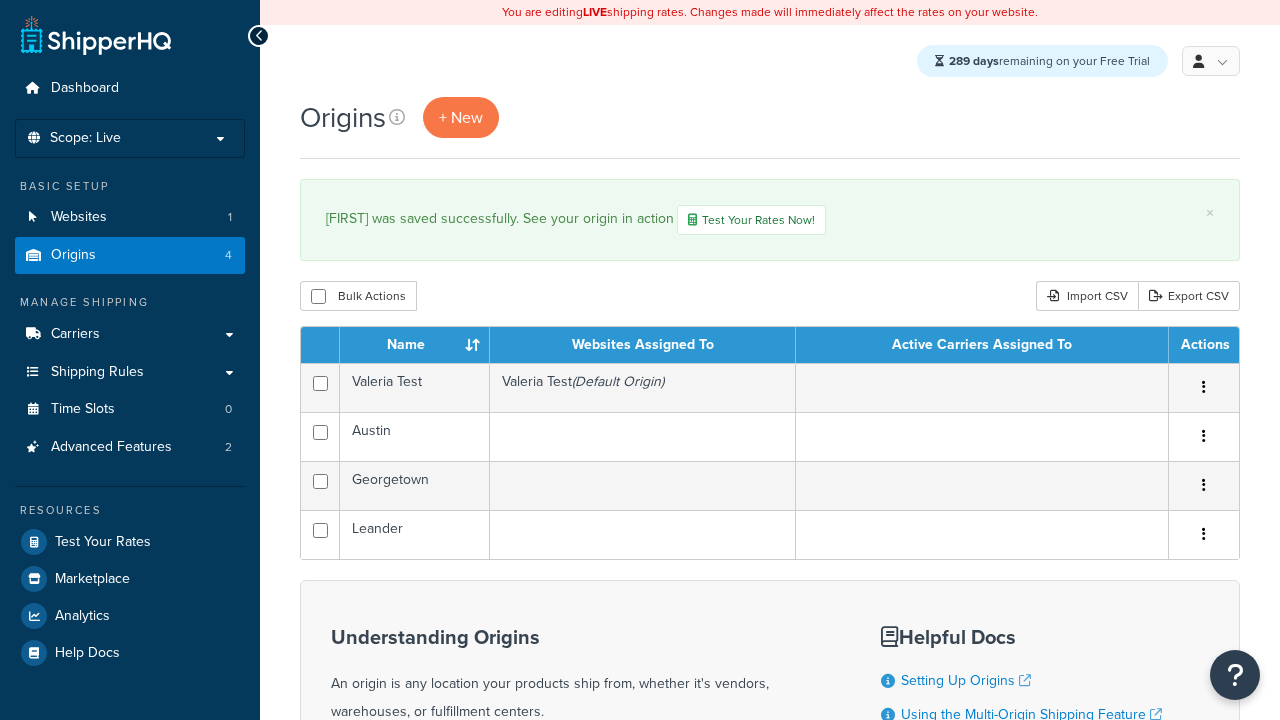 scroll, scrollTop: 0, scrollLeft: 0, axis: both 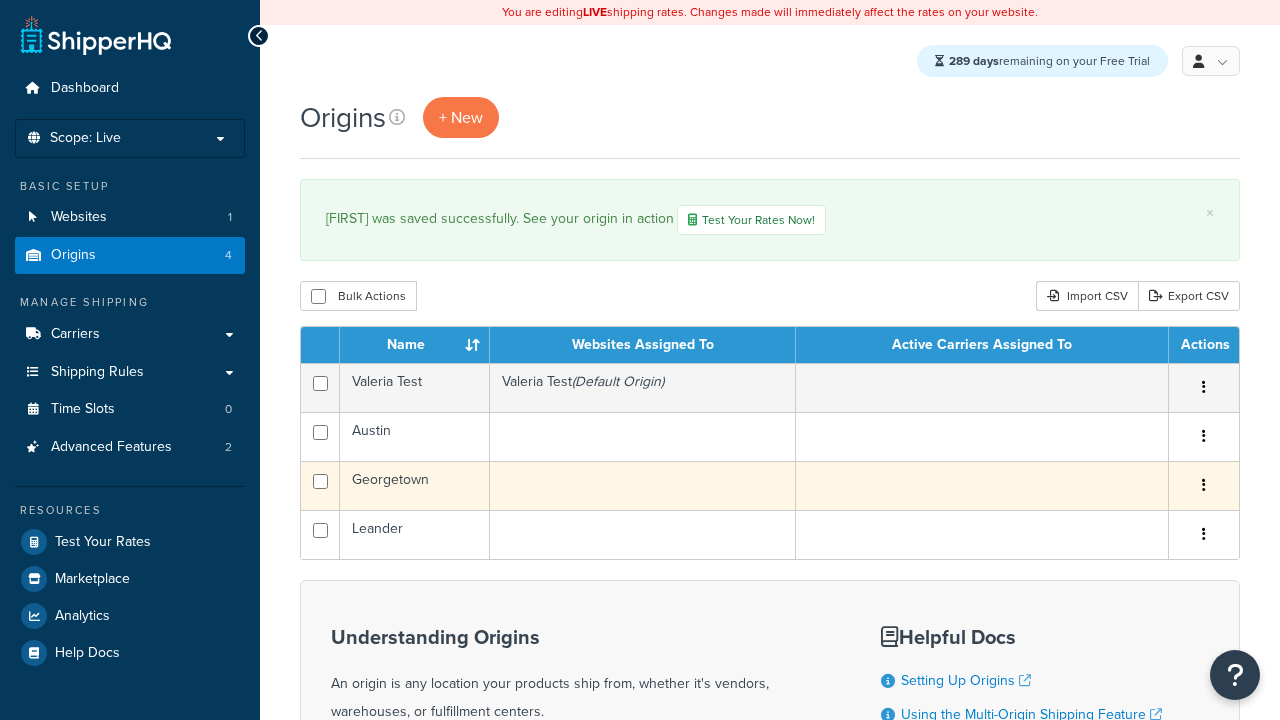 click at bounding box center [1204, 485] 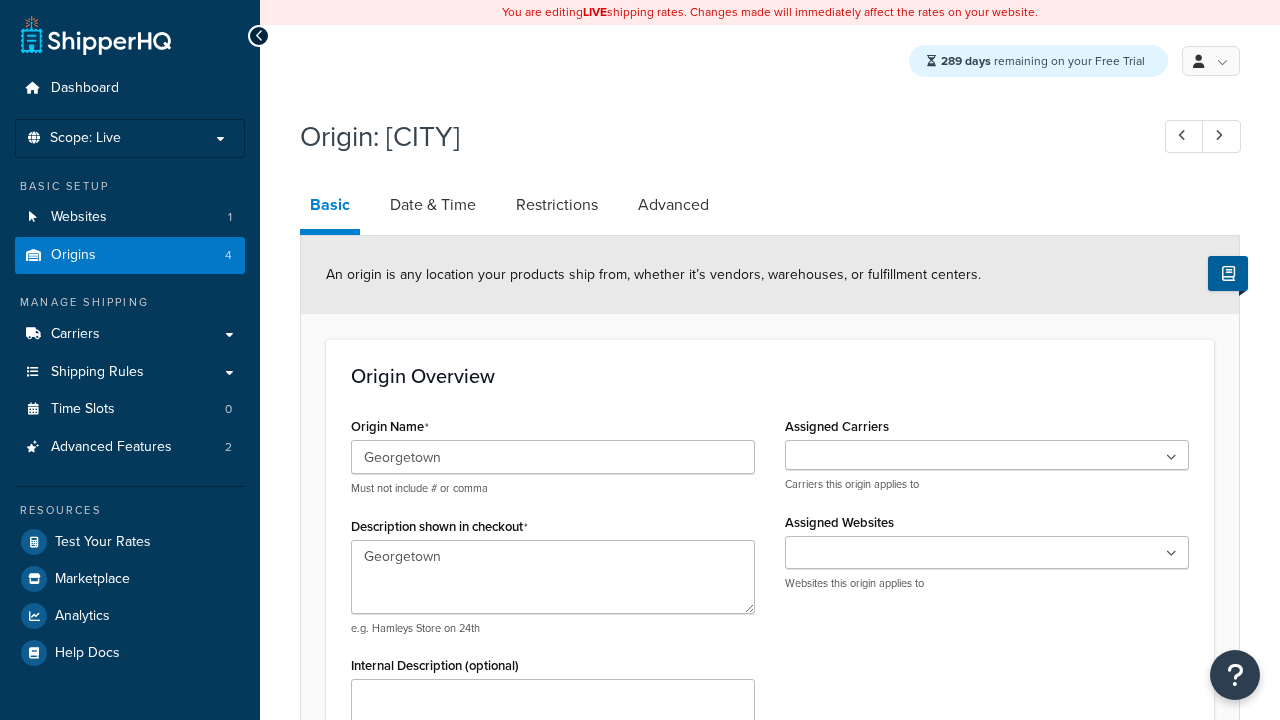 select on "43" 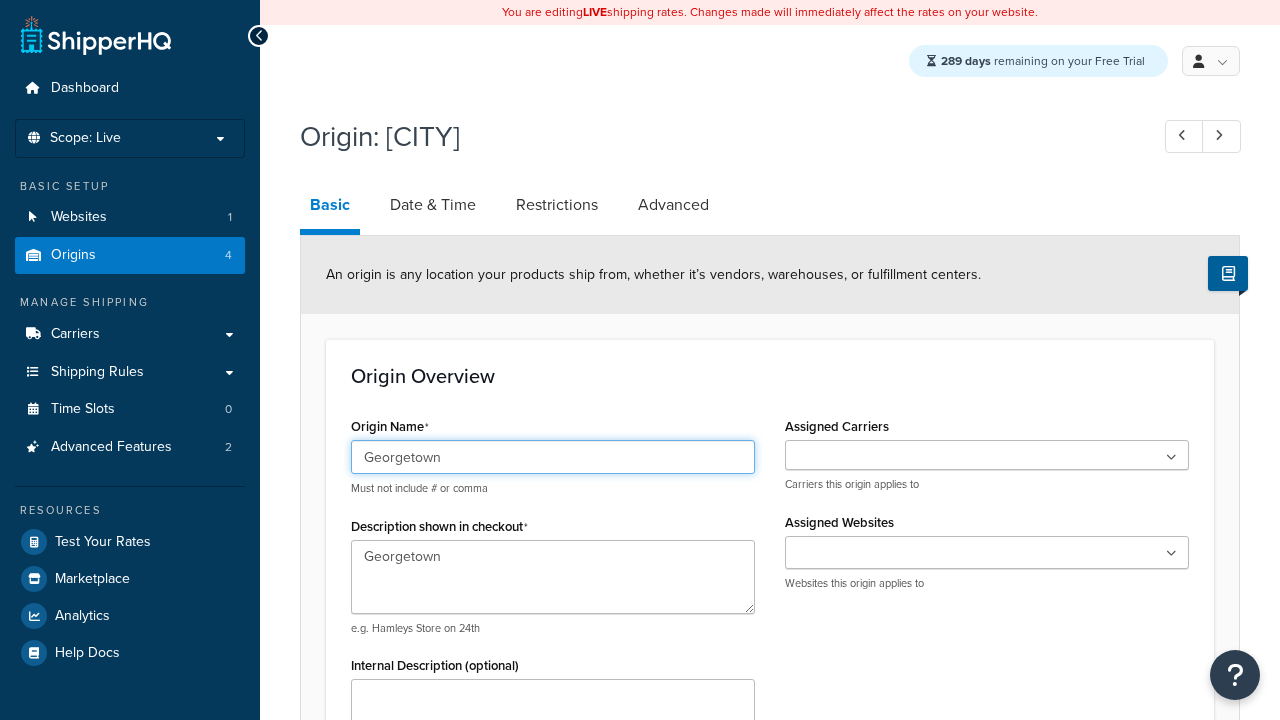 scroll, scrollTop: 0, scrollLeft: 0, axis: both 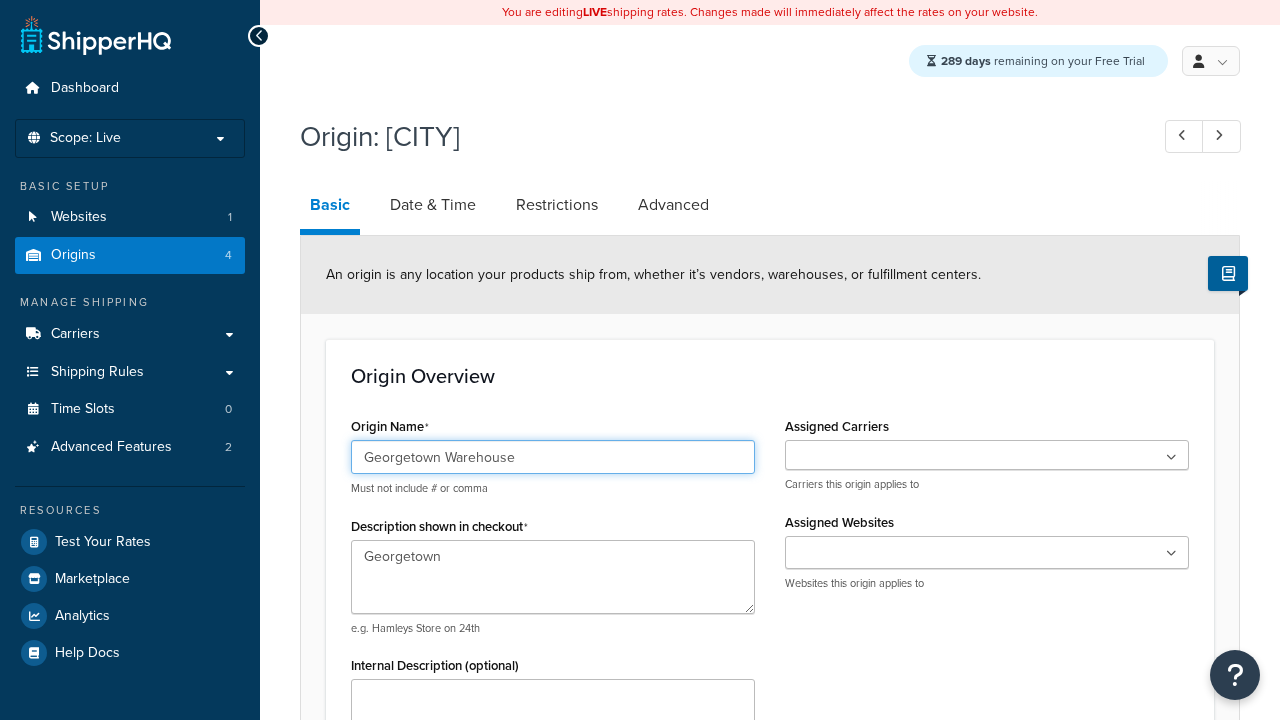type on "Georgetown Warehouse" 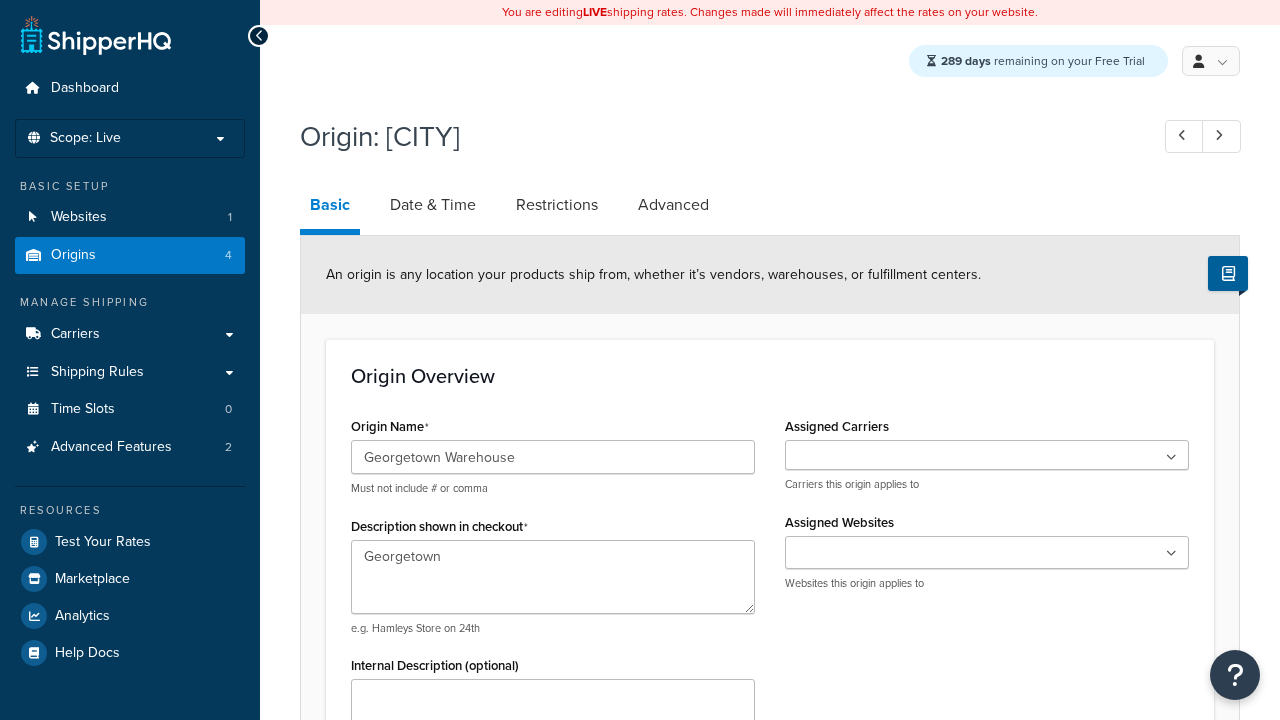 click on "Save" at bounding box center (759, 1459) 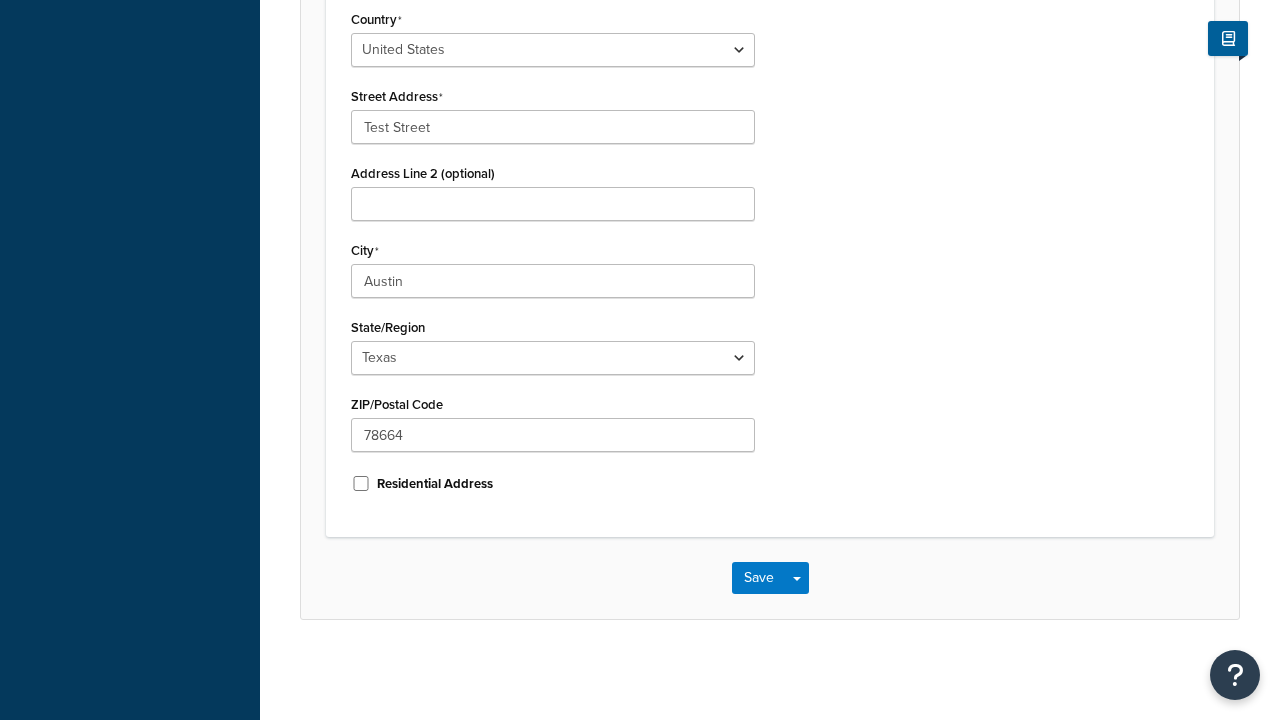 scroll, scrollTop: 0, scrollLeft: 0, axis: both 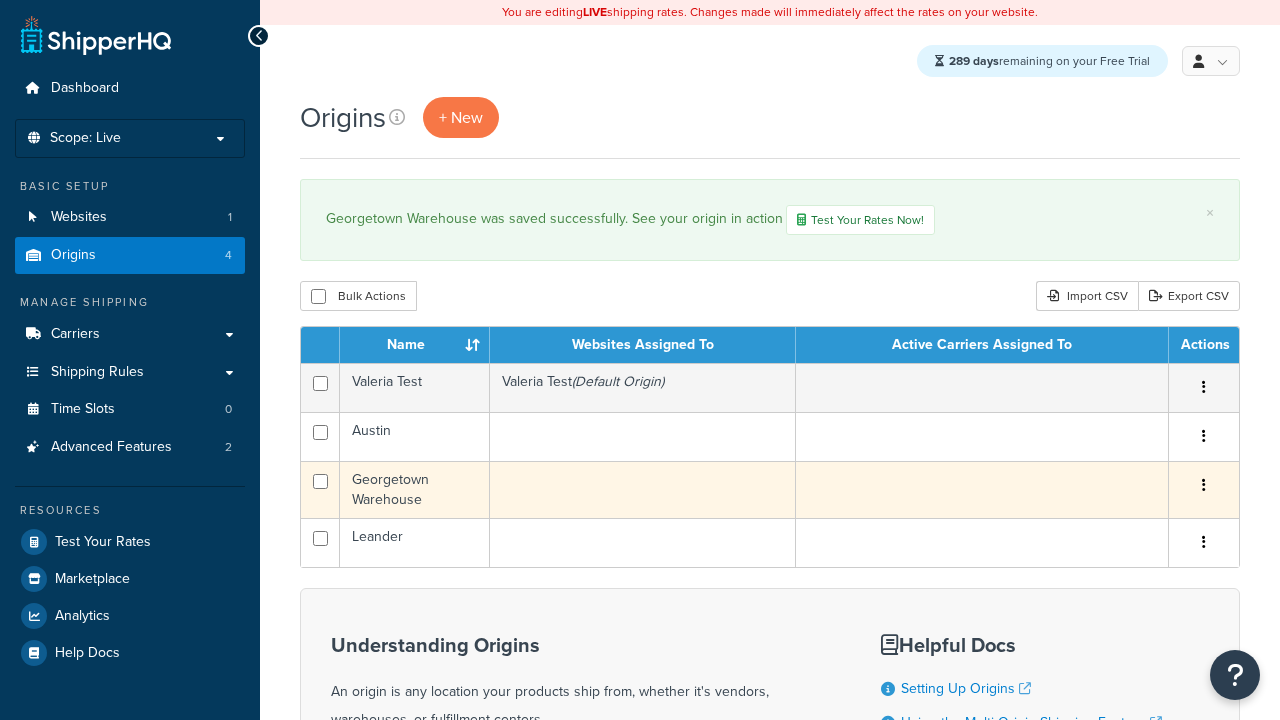 click at bounding box center (1204, 485) 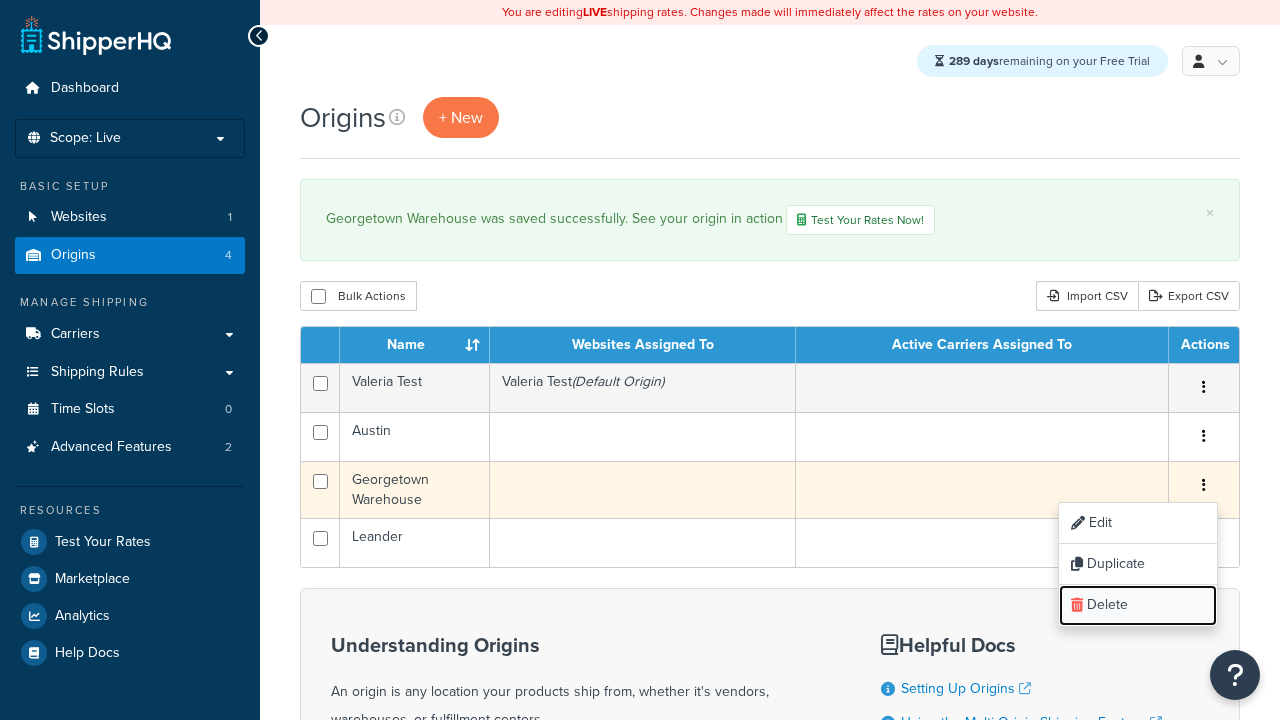 scroll, scrollTop: 0, scrollLeft: 0, axis: both 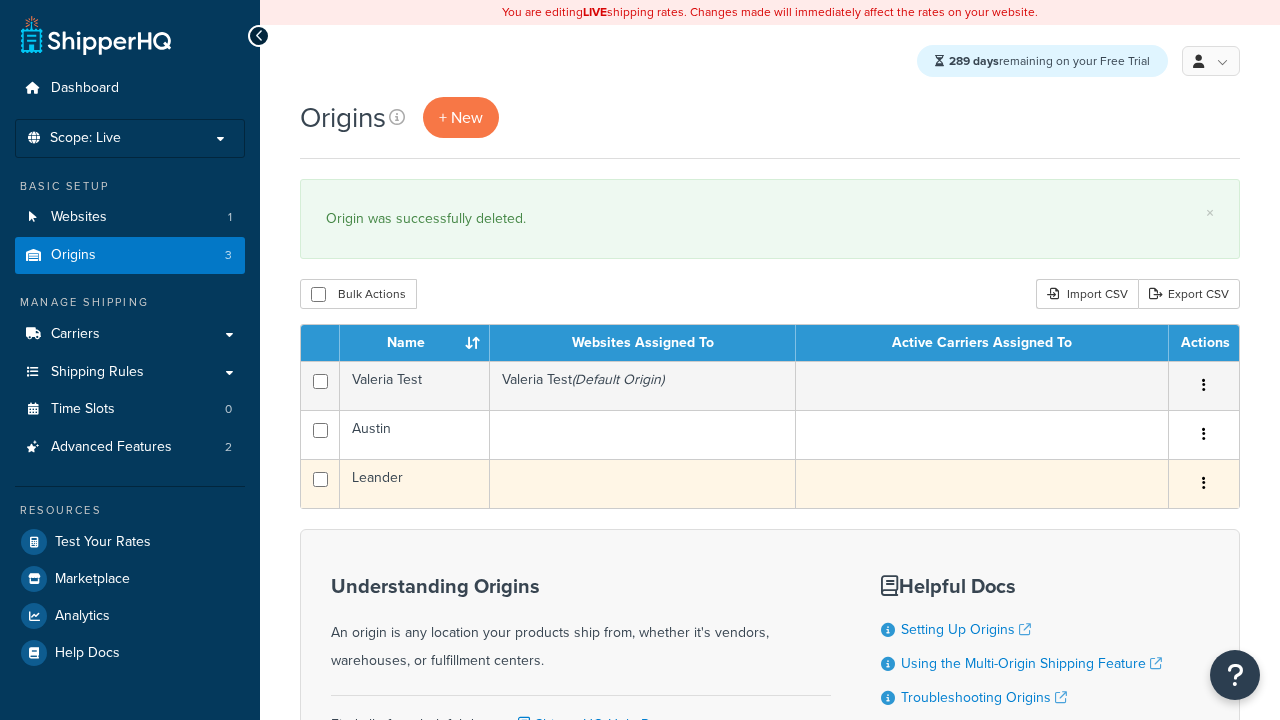 click at bounding box center [1204, 483] 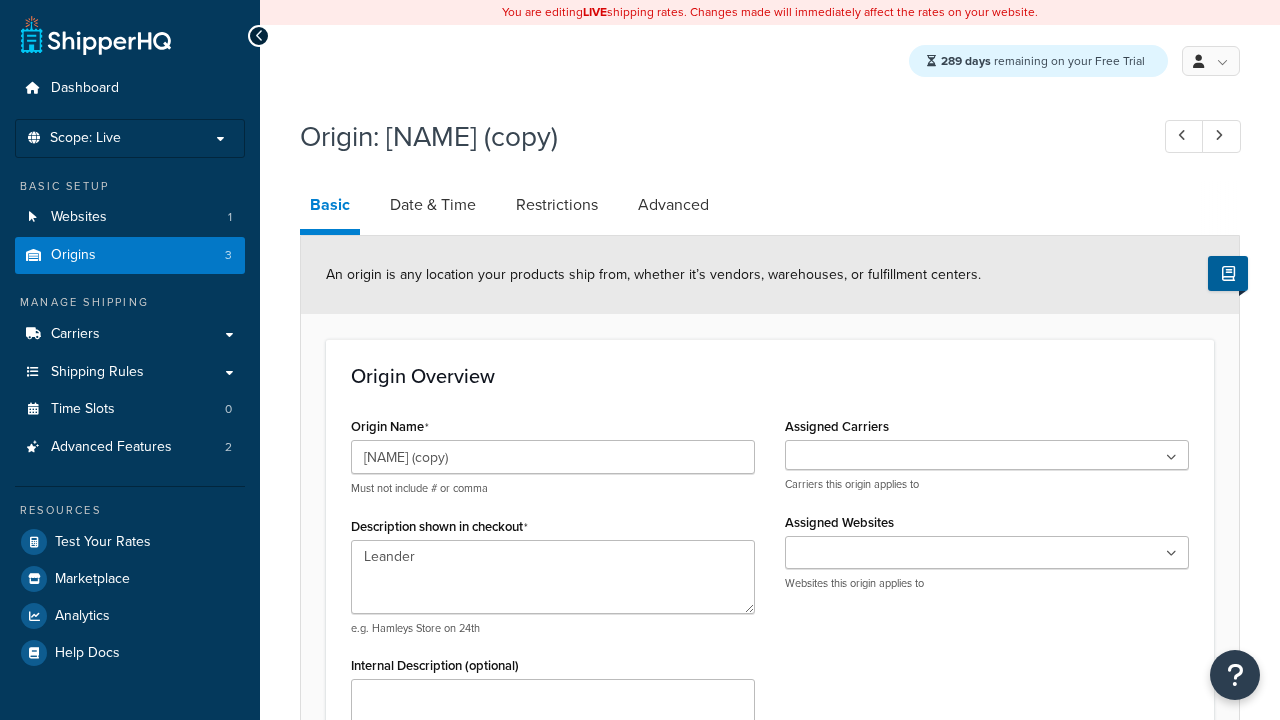 select on "43" 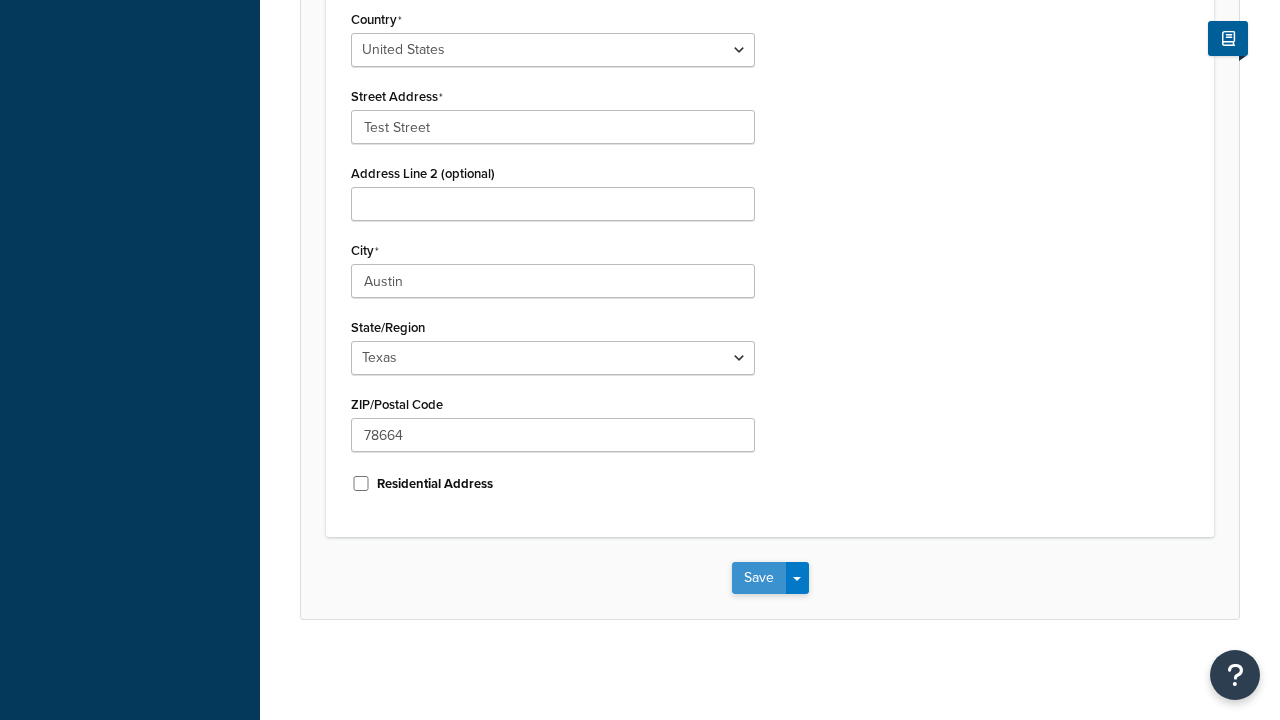 click on "Save" at bounding box center (759, 578) 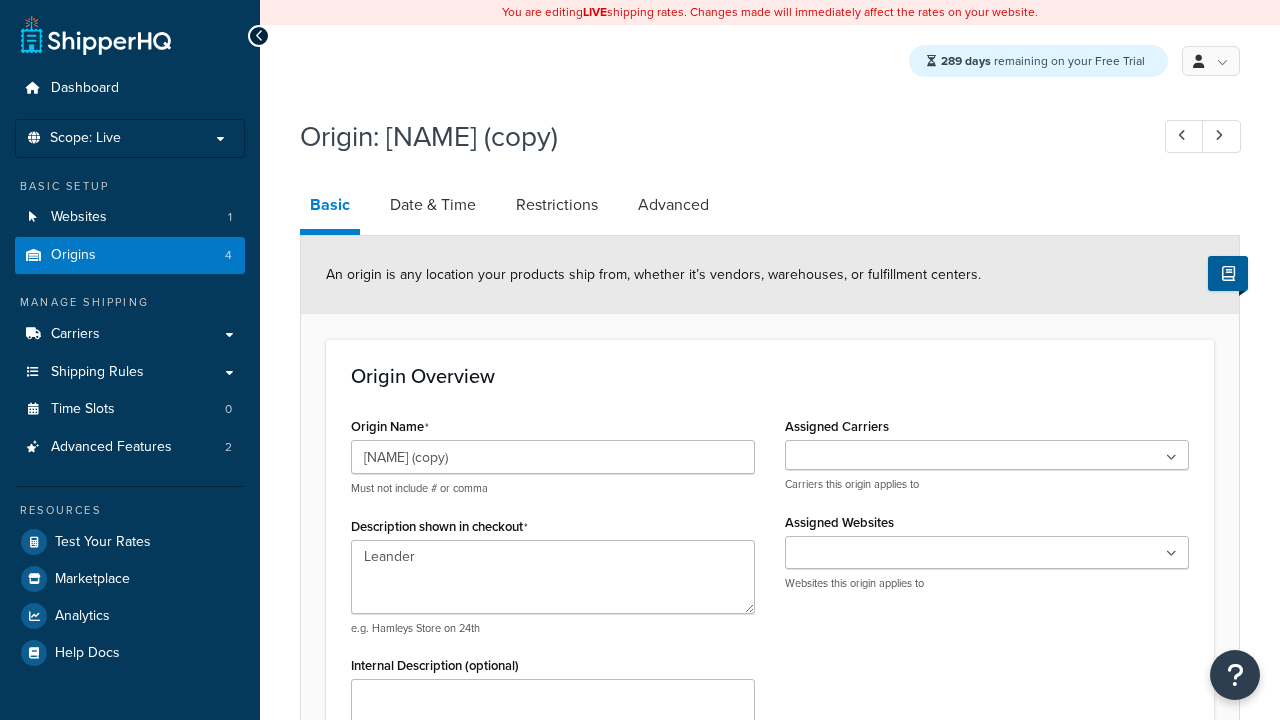 scroll, scrollTop: 0, scrollLeft: 0, axis: both 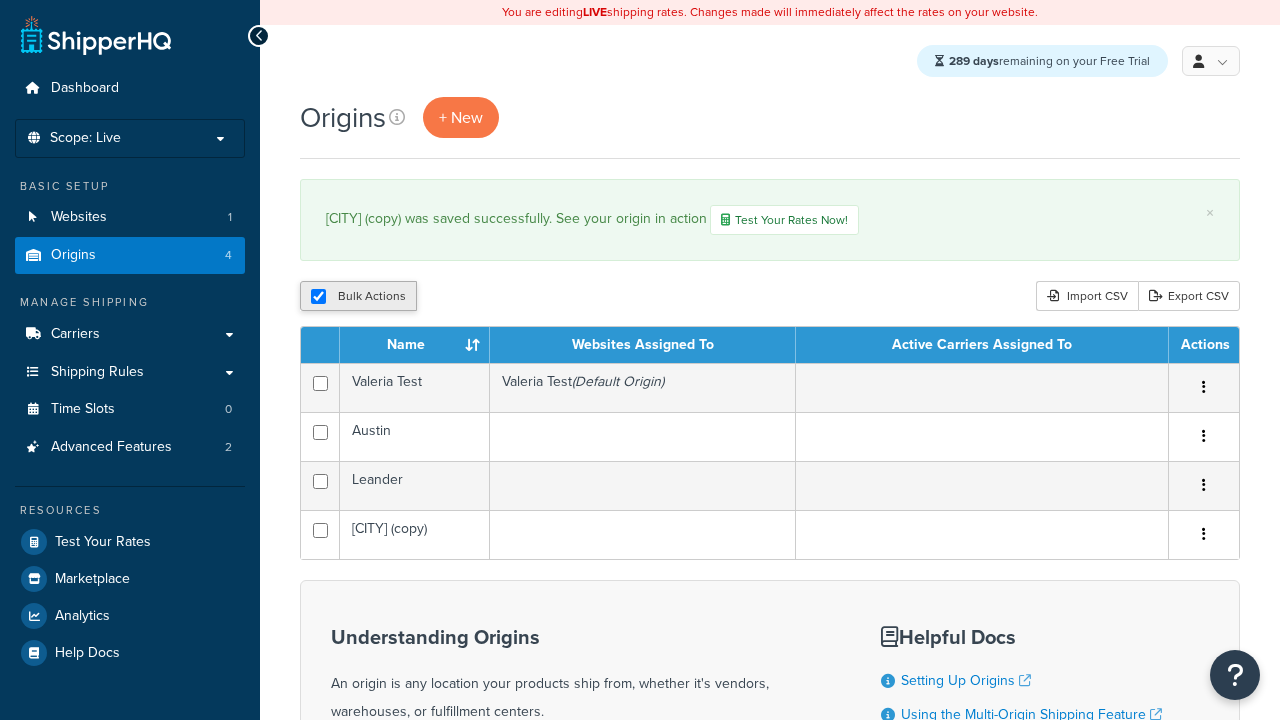 click on "Bulk Actions" at bounding box center (358, 296) 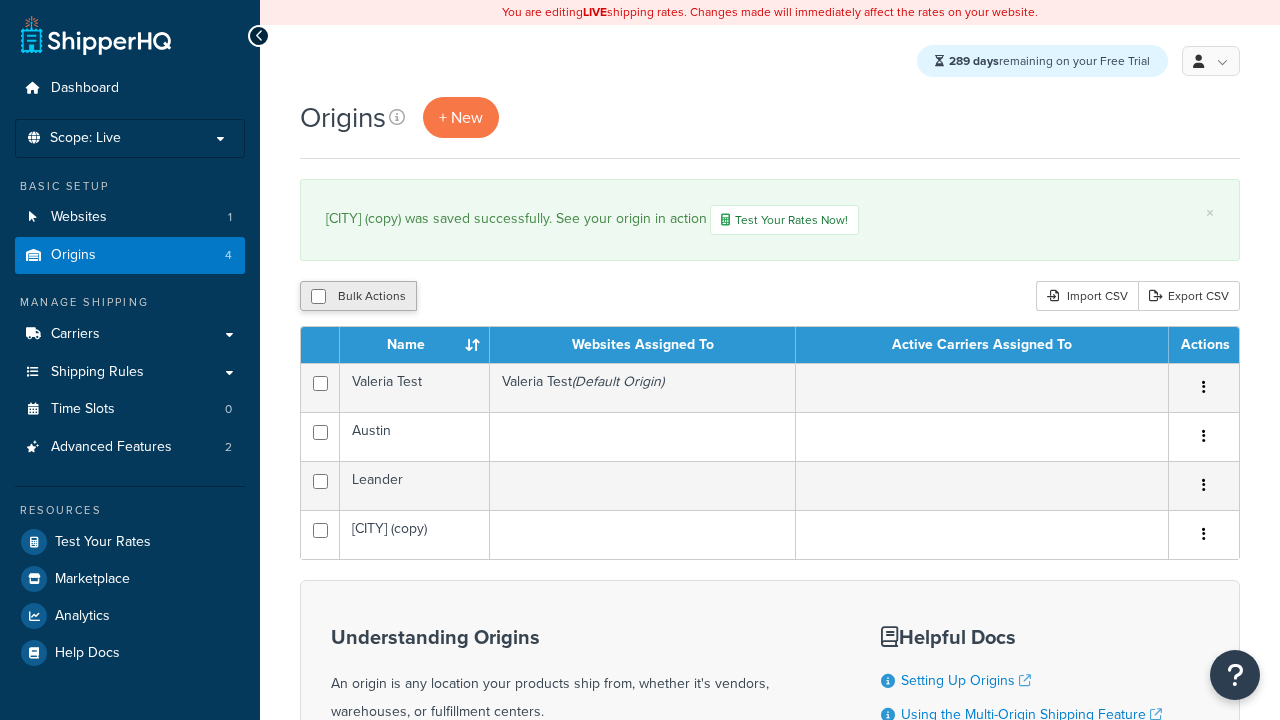 click at bounding box center [318, 296] 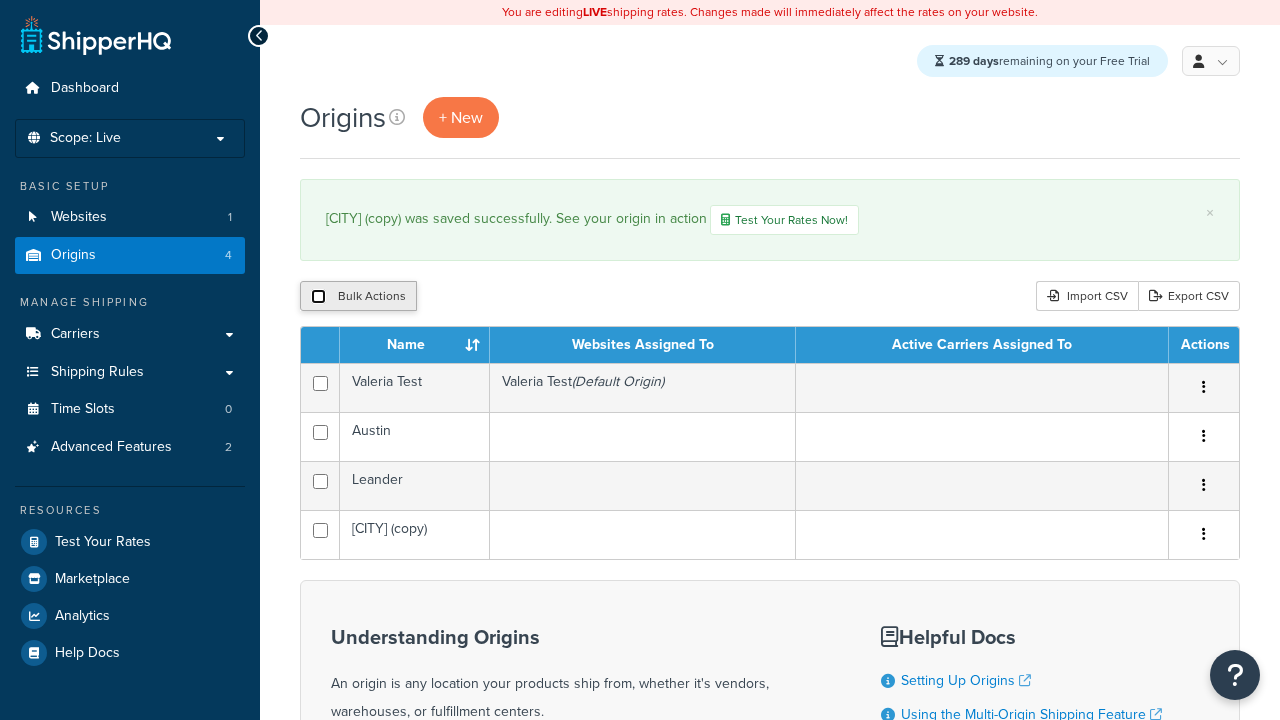 checkbox on "true" 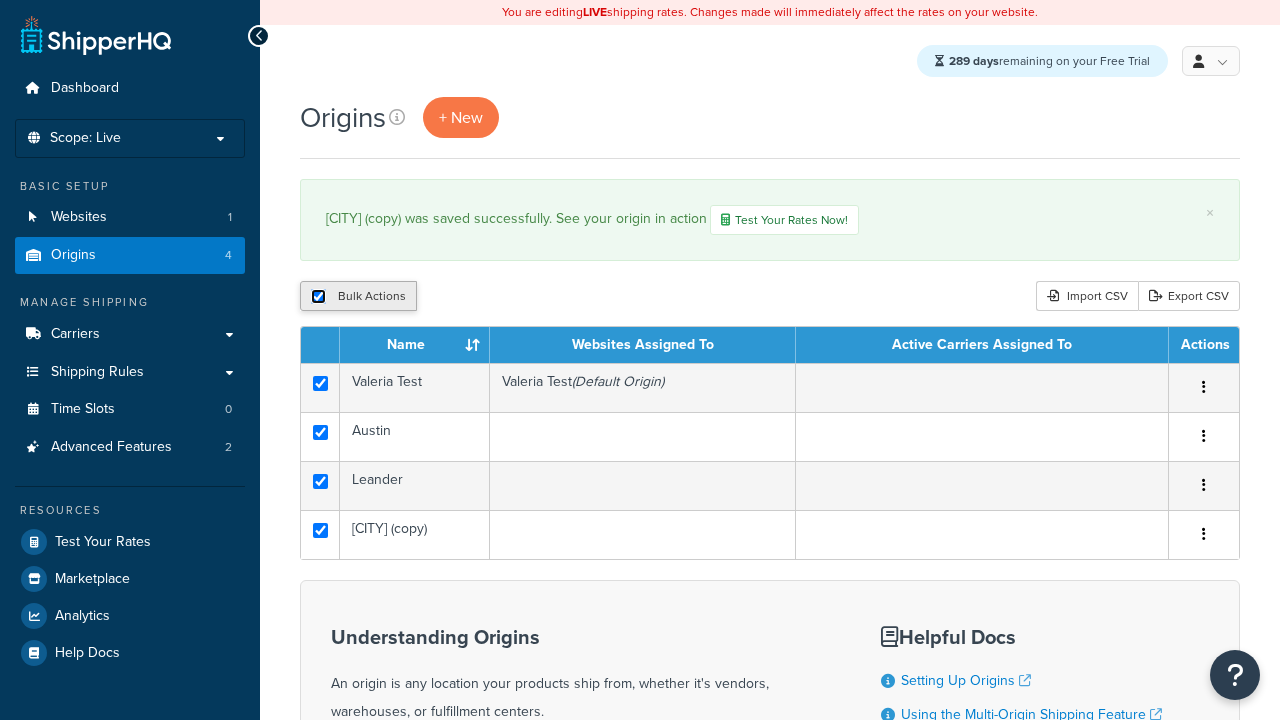 checkbox on "true" 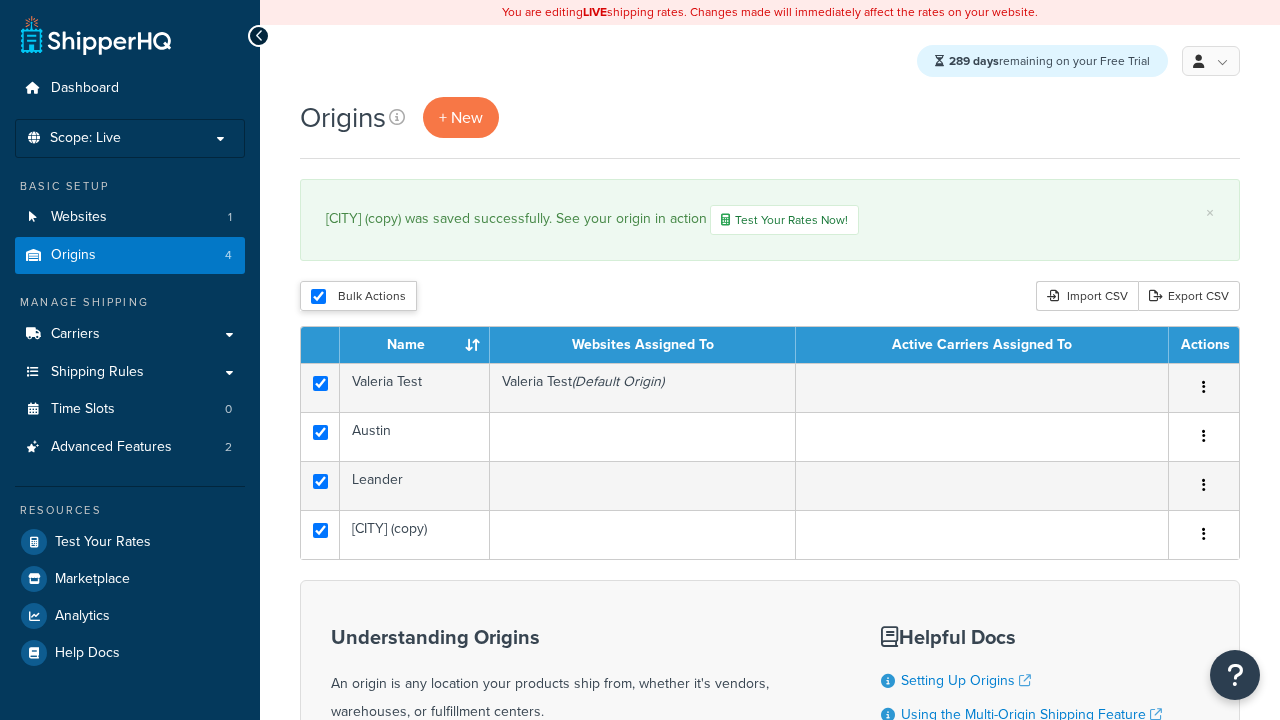 click on "Delete" at bounding box center [0, 0] 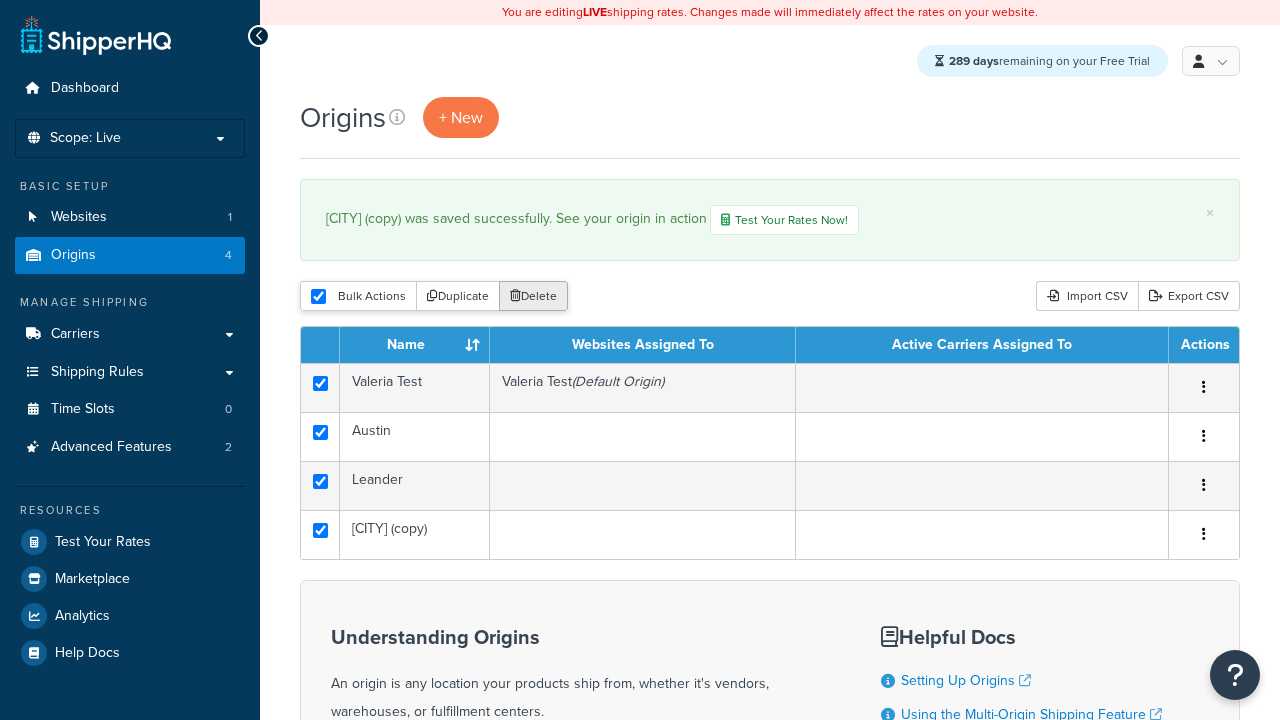 scroll, scrollTop: 0, scrollLeft: 0, axis: both 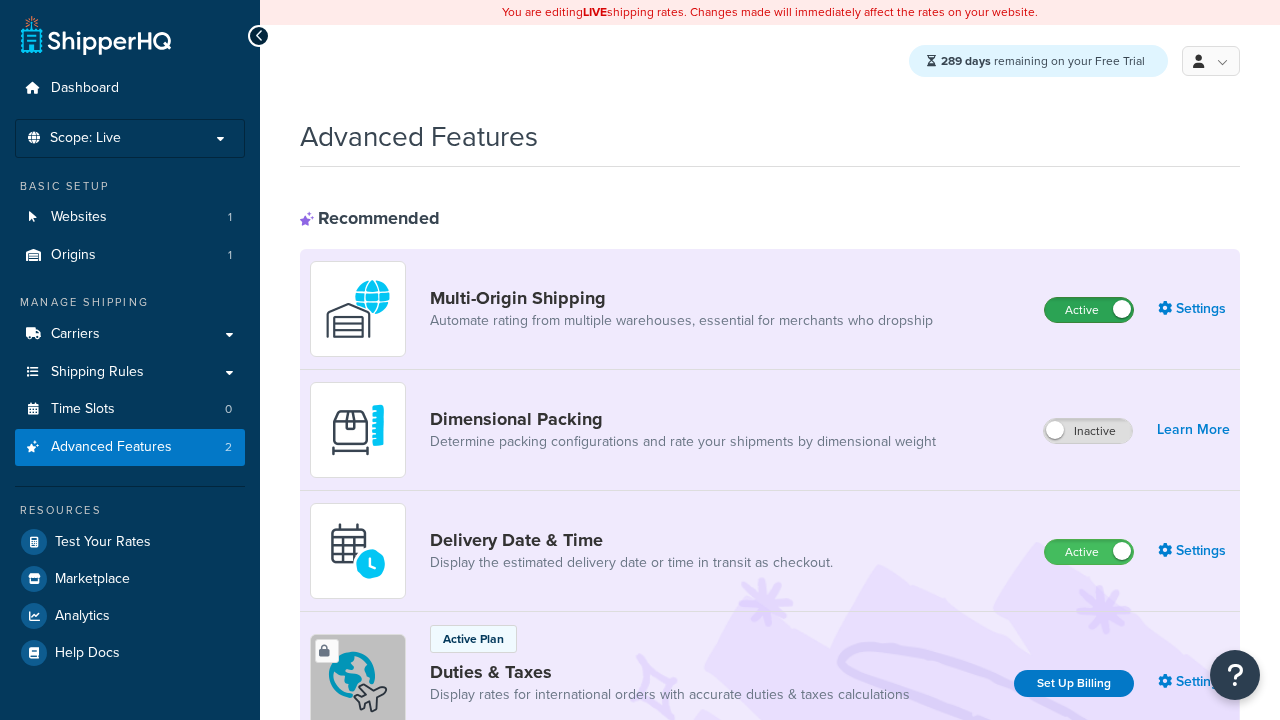 click on "Active" at bounding box center [1089, 310] 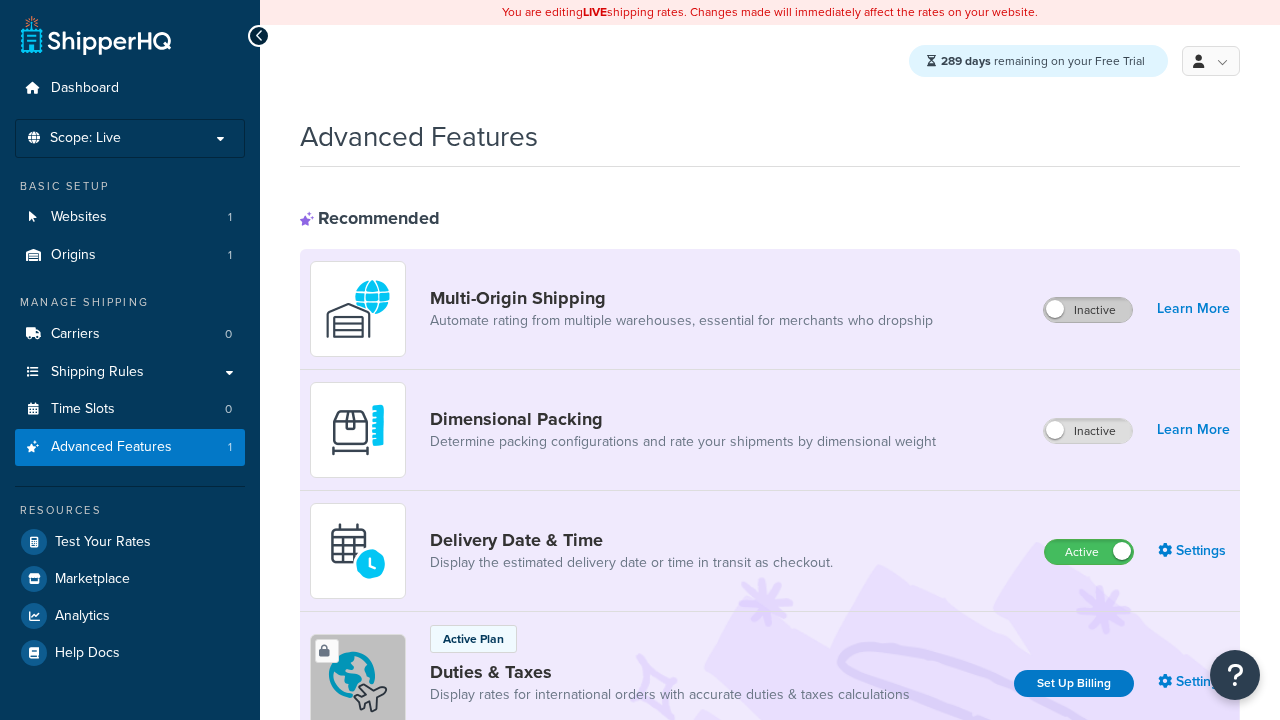 scroll, scrollTop: 0, scrollLeft: 0, axis: both 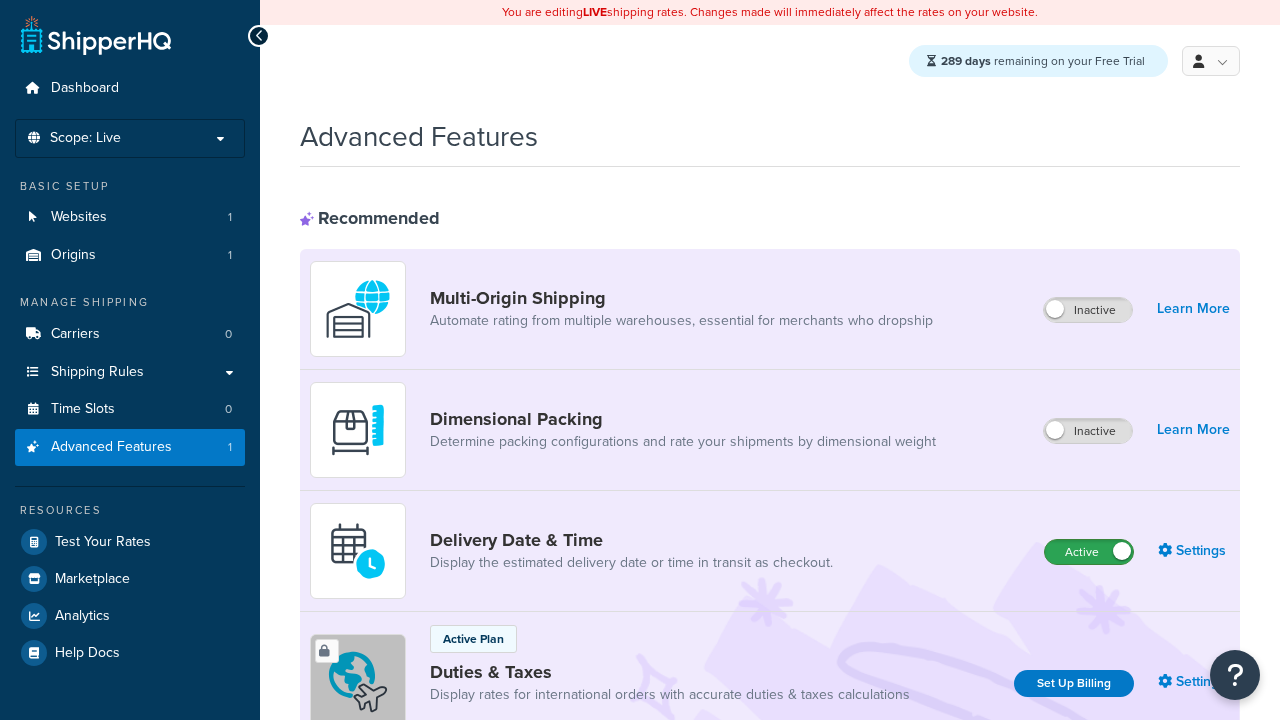 click on "Active" at bounding box center [1089, 552] 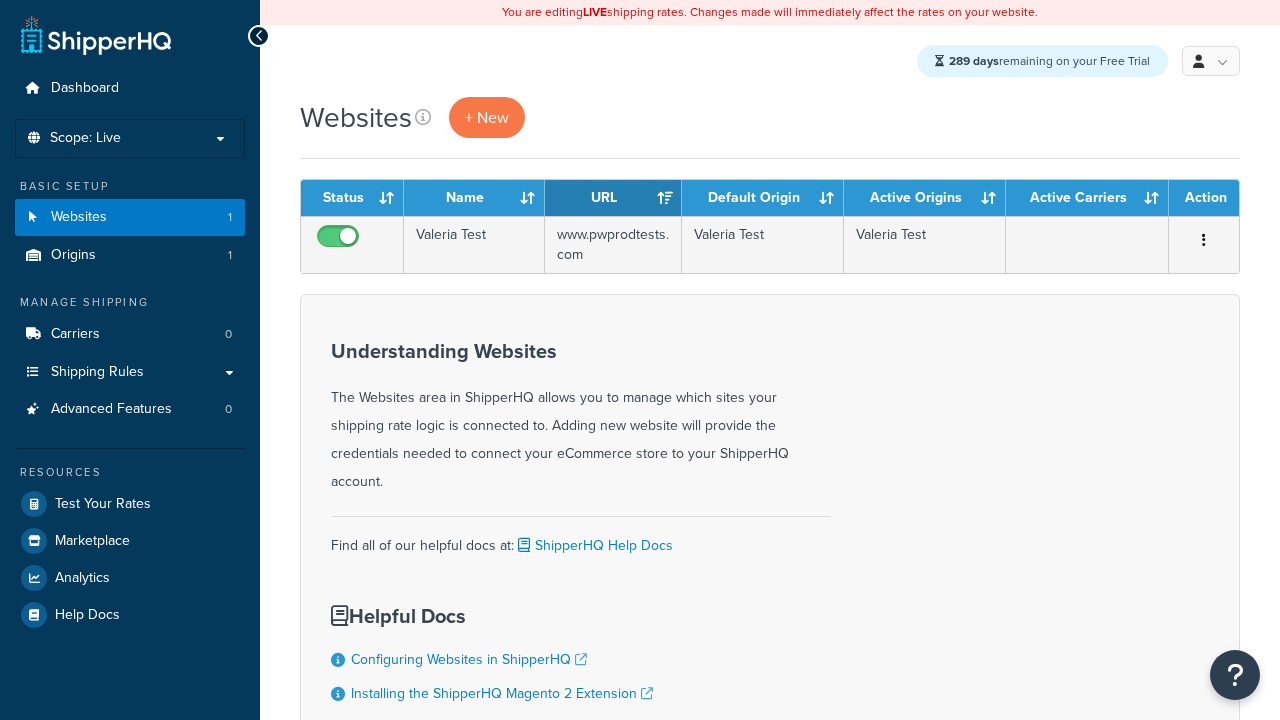 scroll, scrollTop: 0, scrollLeft: 0, axis: both 